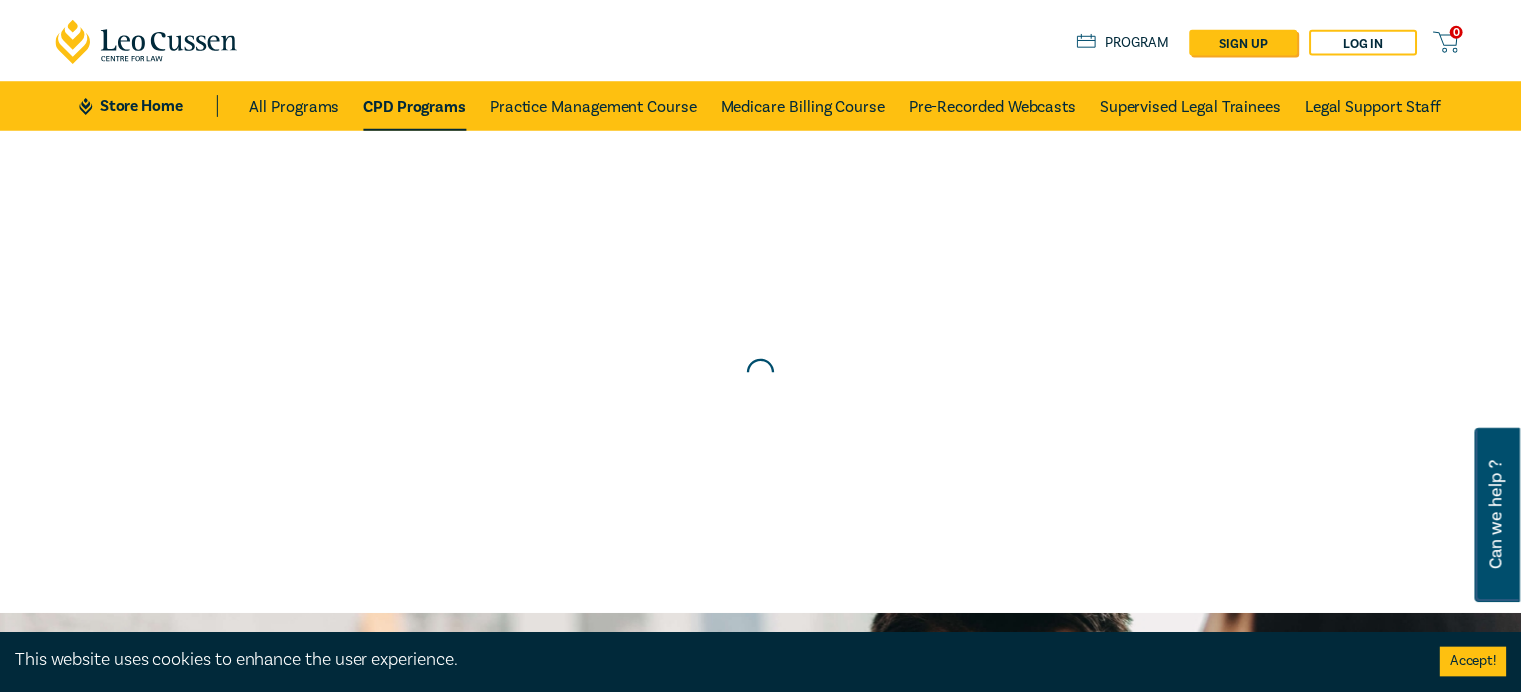 scroll, scrollTop: 0, scrollLeft: 0, axis: both 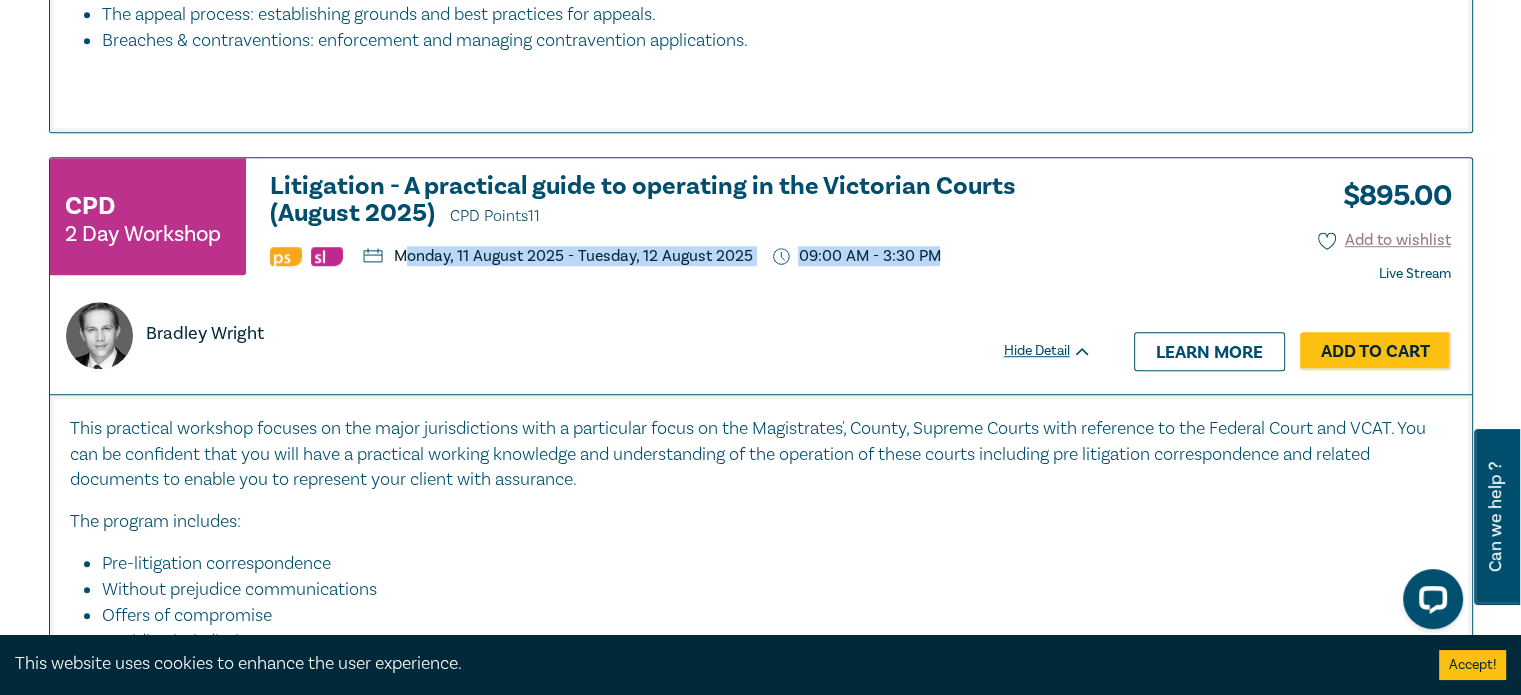 drag, startPoint x: 405, startPoint y: 254, endPoint x: 953, endPoint y: 242, distance: 548.13135 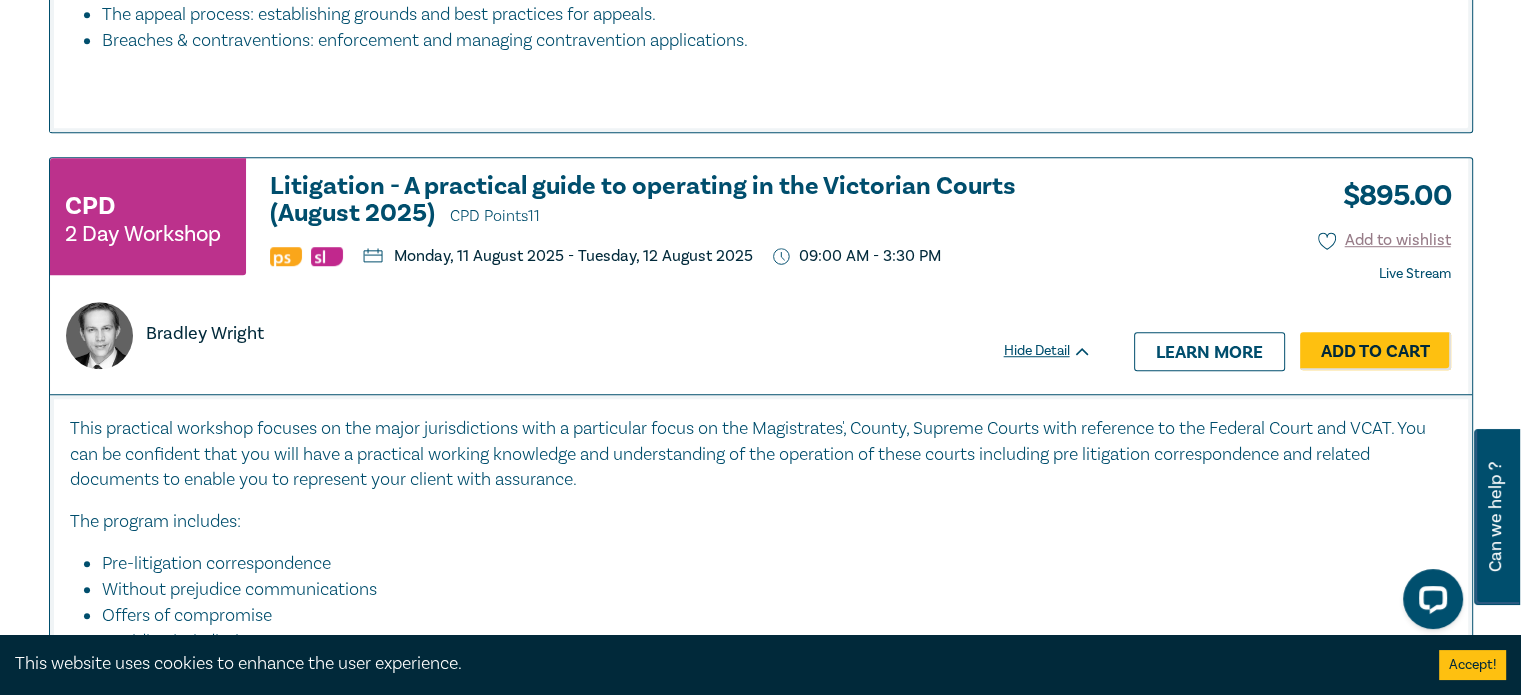 click on "Bradley Wright" at bounding box center (571, 335) 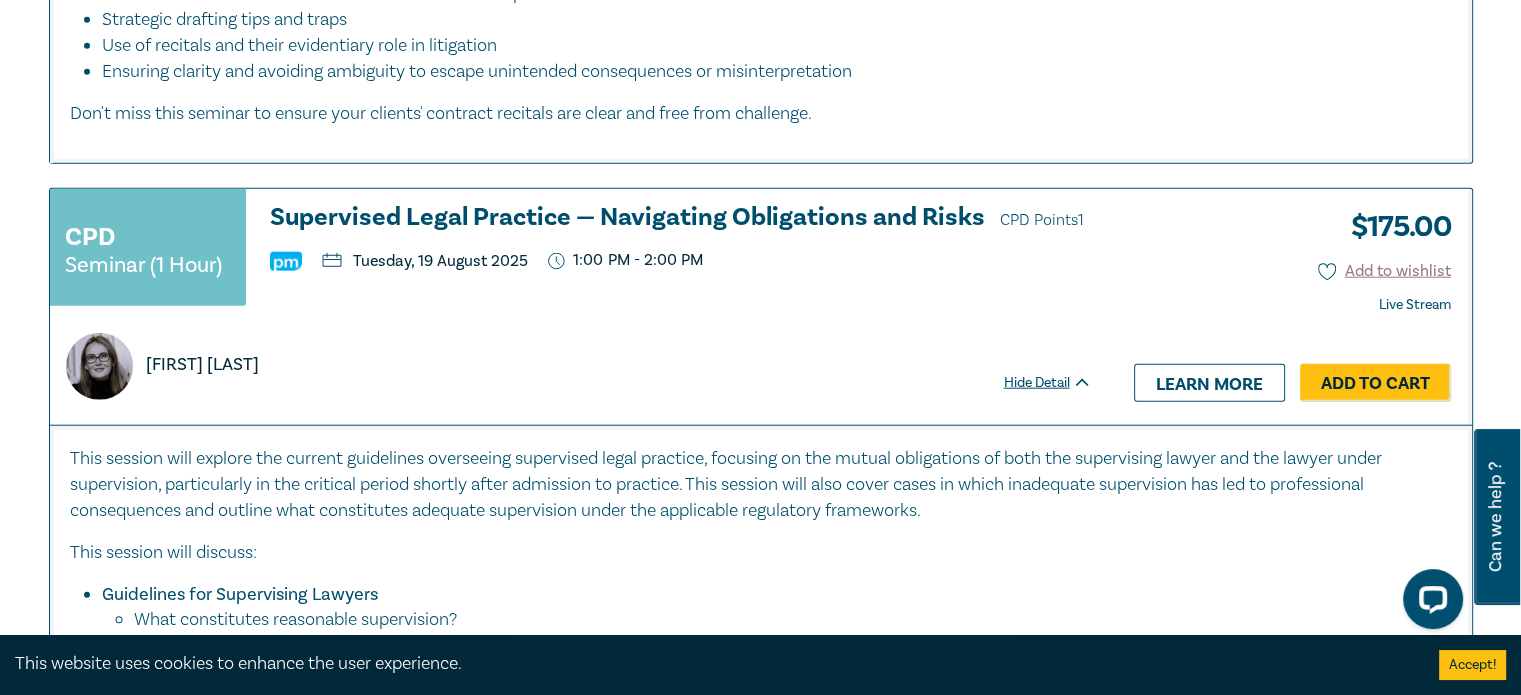 scroll, scrollTop: 4900, scrollLeft: 0, axis: vertical 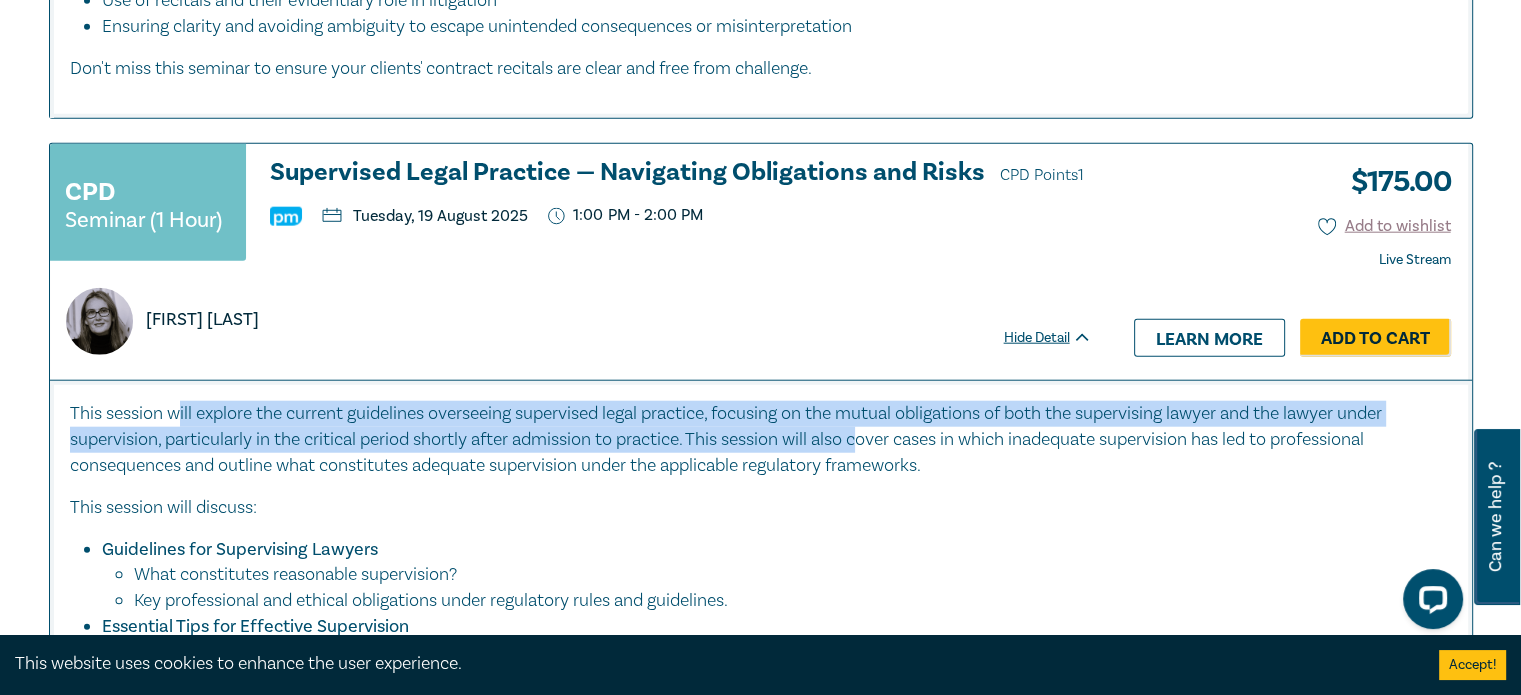 drag, startPoint x: 181, startPoint y: 440, endPoint x: 880, endPoint y: 450, distance: 699.07153 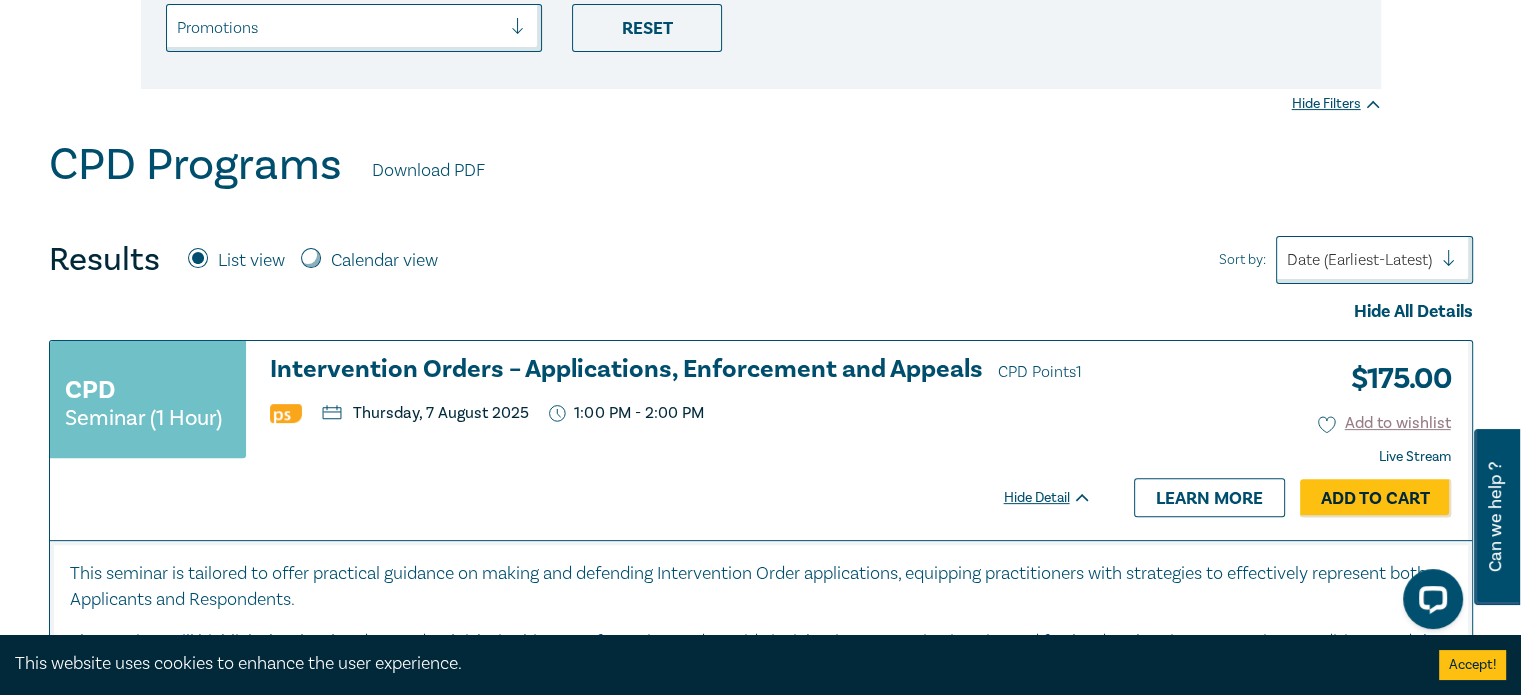 scroll, scrollTop: 600, scrollLeft: 0, axis: vertical 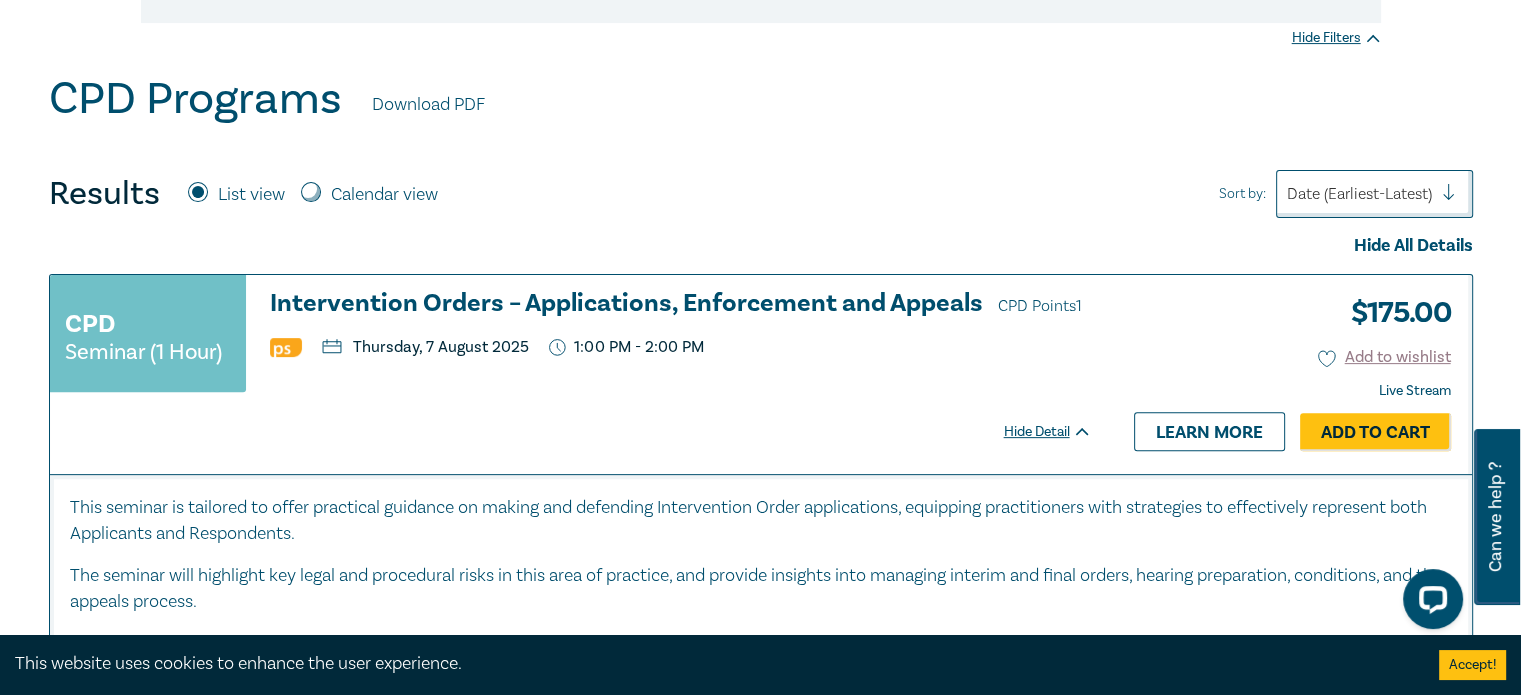 click on "CPD Programs Download PDF" at bounding box center (761, 104) 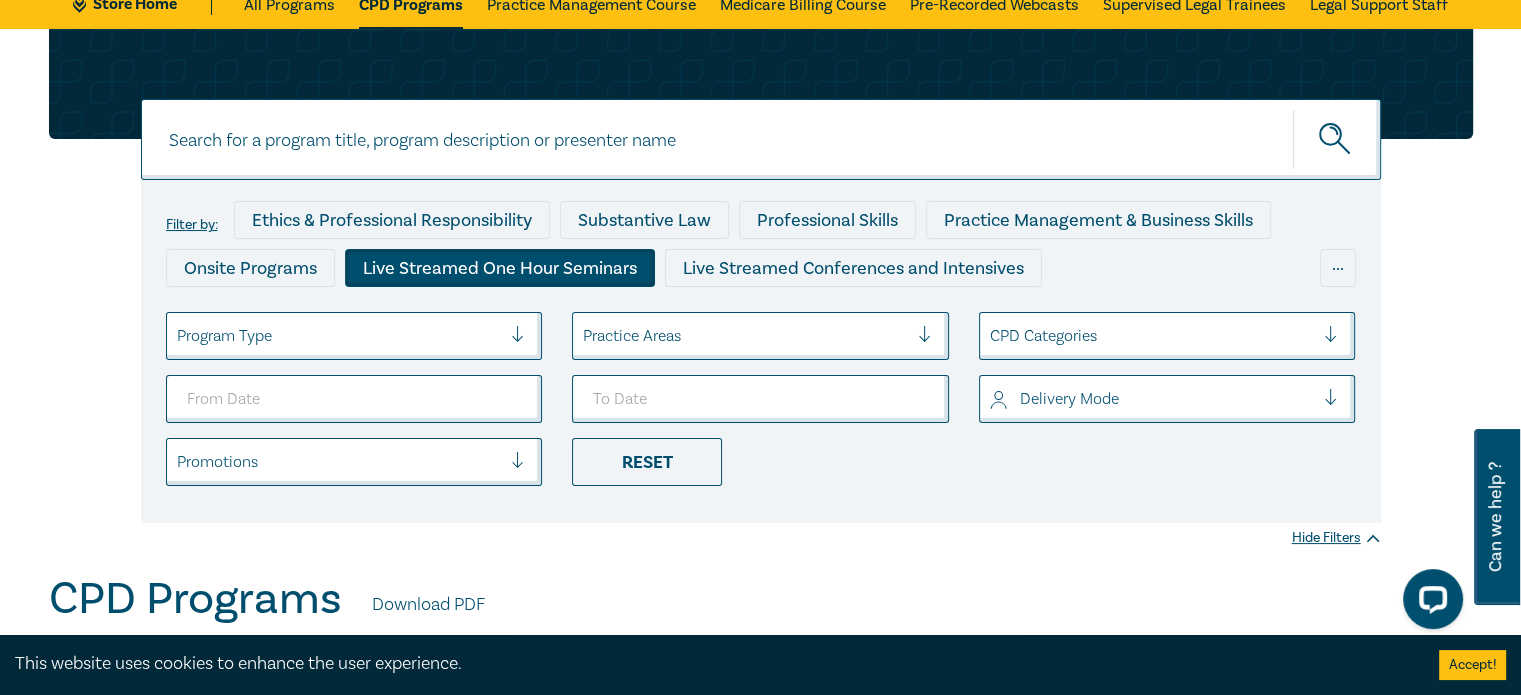 scroll, scrollTop: 0, scrollLeft: 0, axis: both 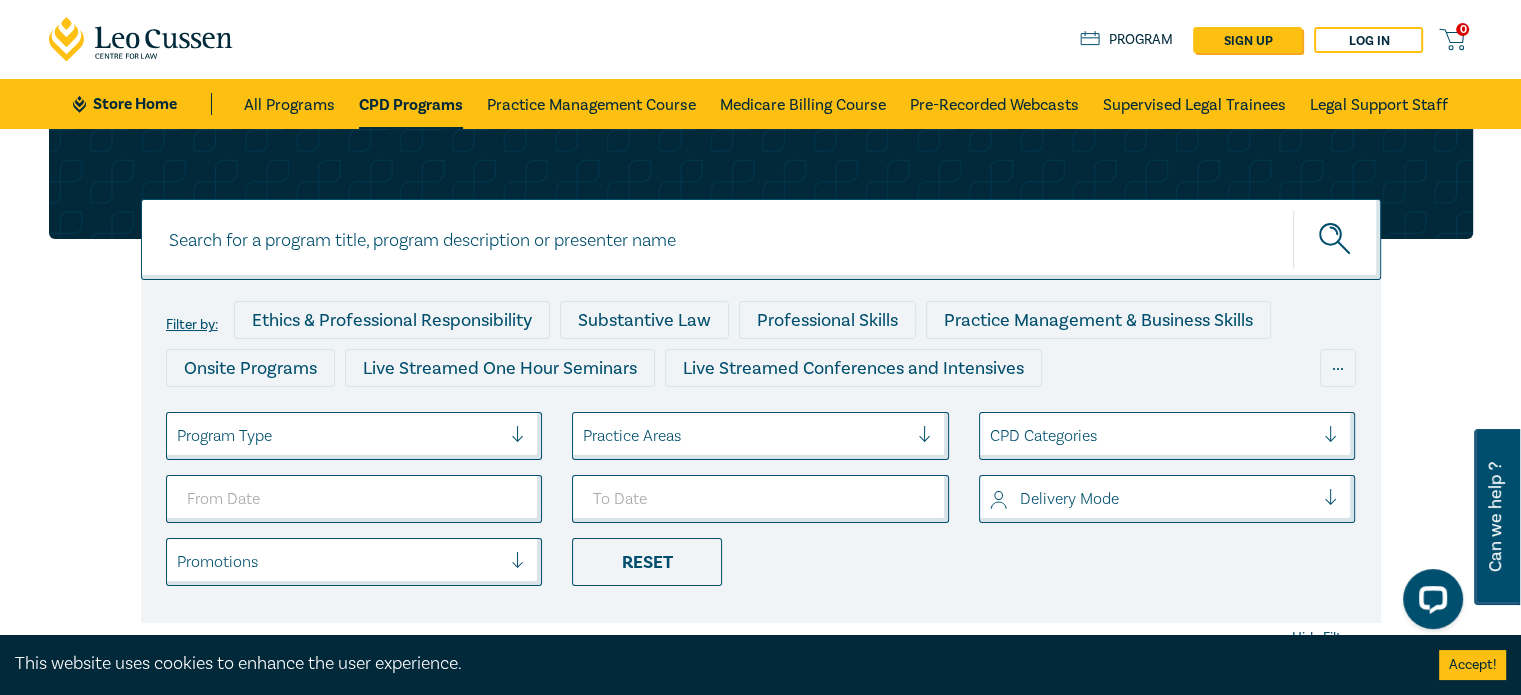 click on "CPD Programs" at bounding box center (411, 104) 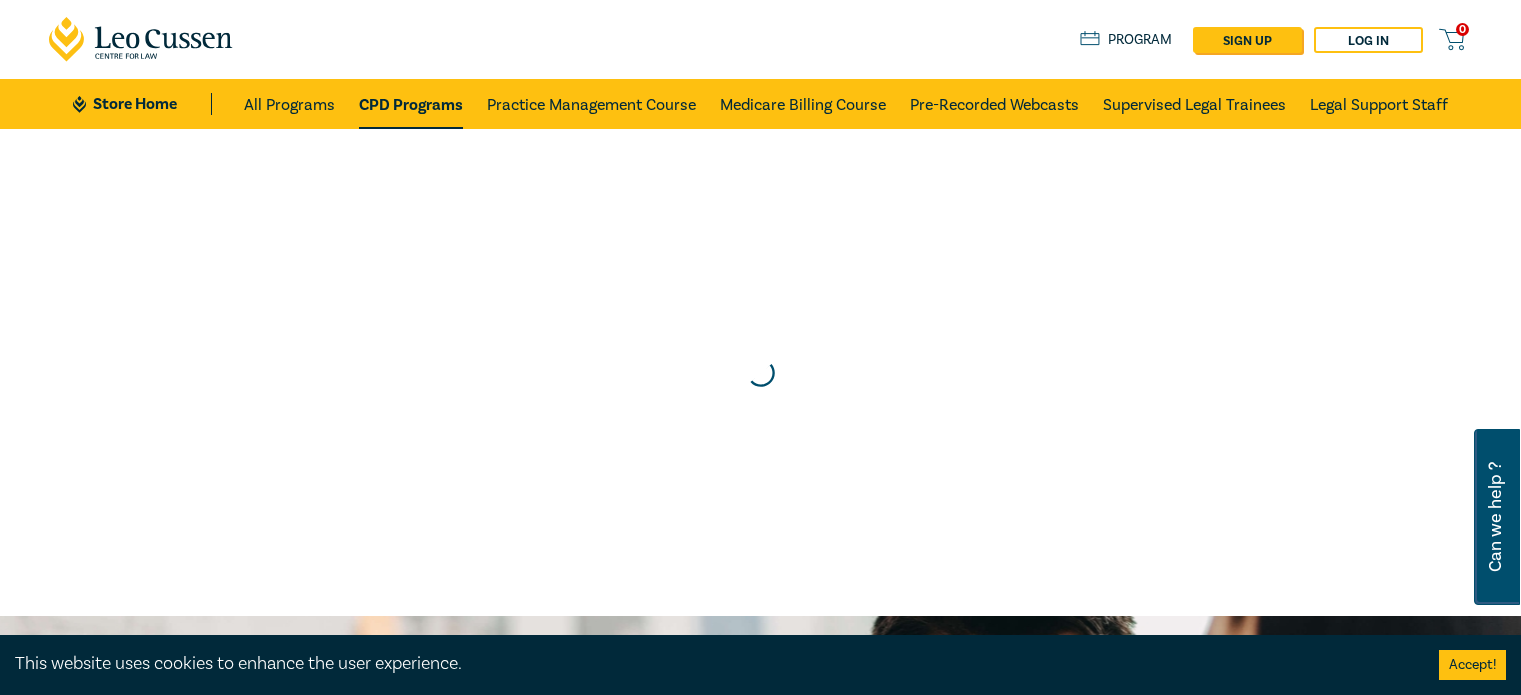 scroll, scrollTop: 0, scrollLeft: 0, axis: both 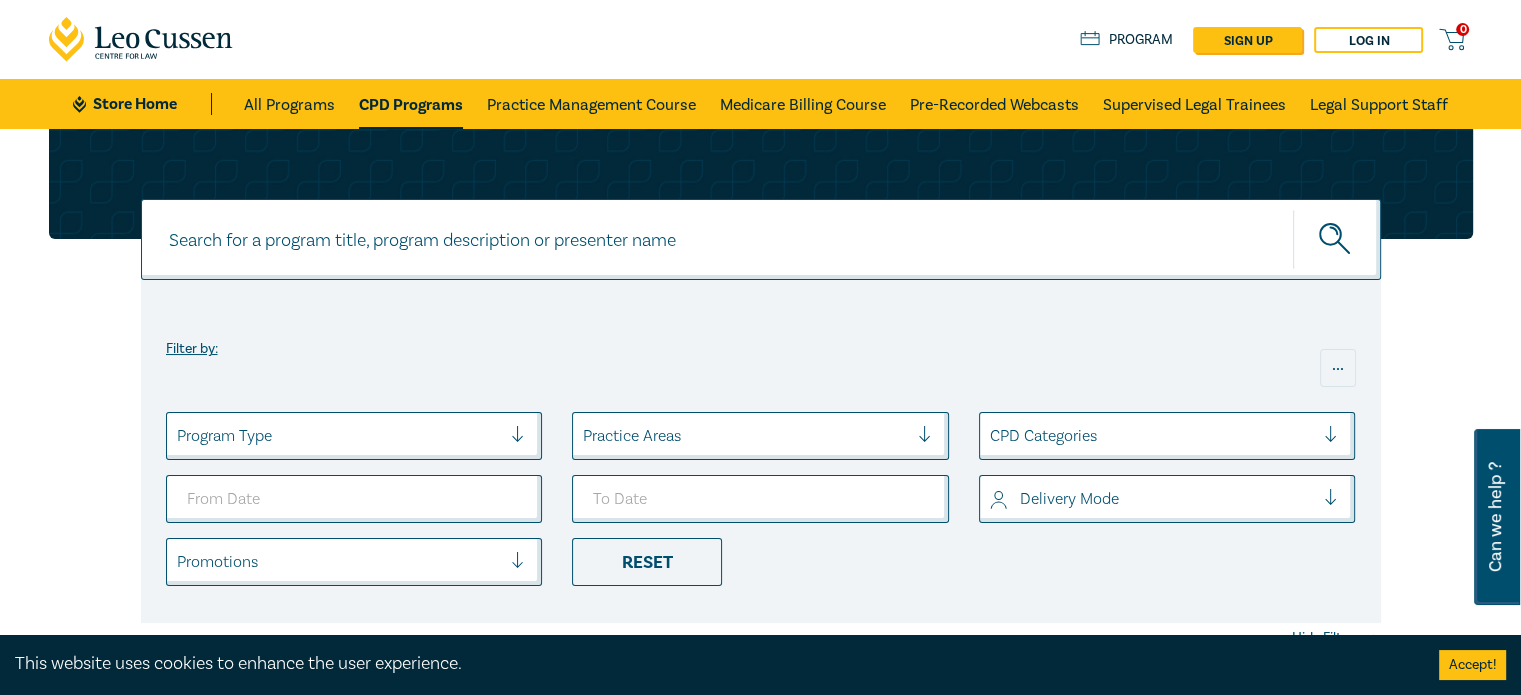 click on "CPD Programs" at bounding box center [411, 104] 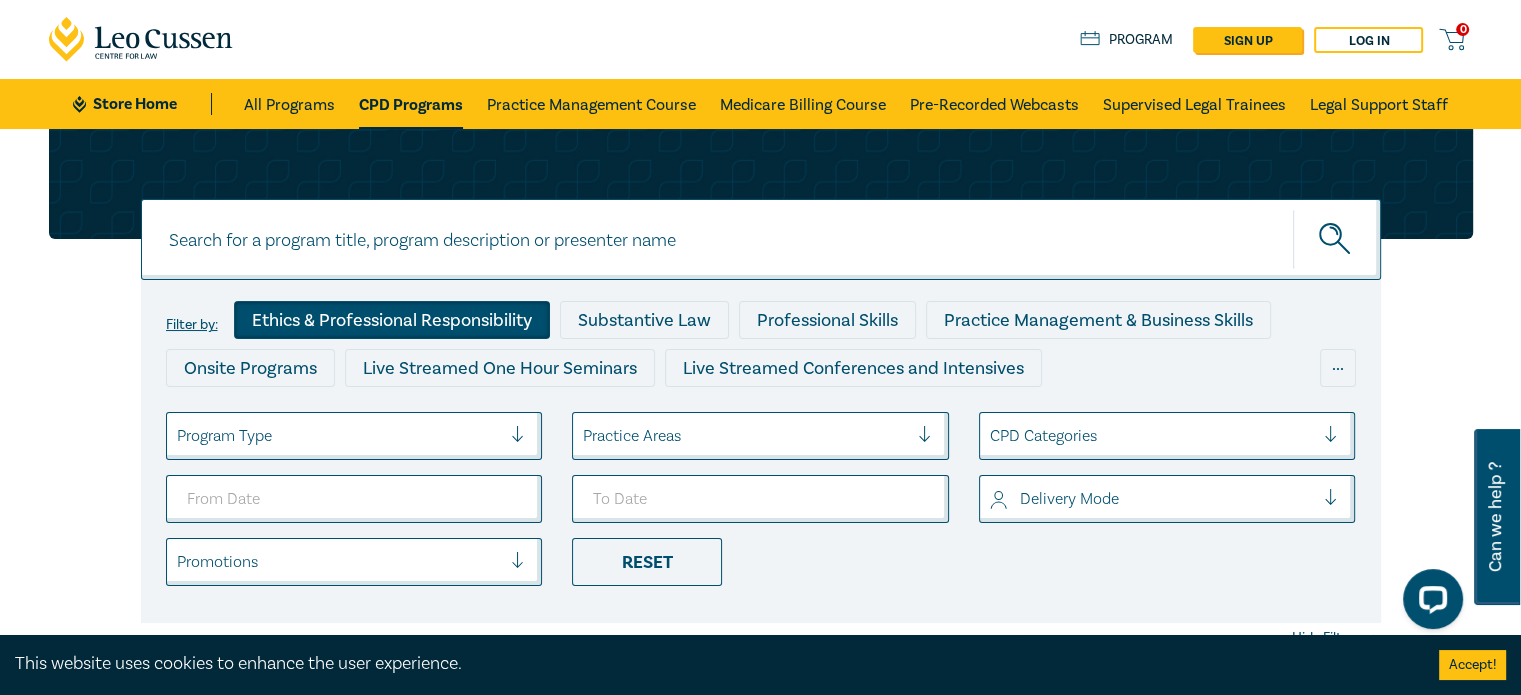 scroll, scrollTop: 0, scrollLeft: 0, axis: both 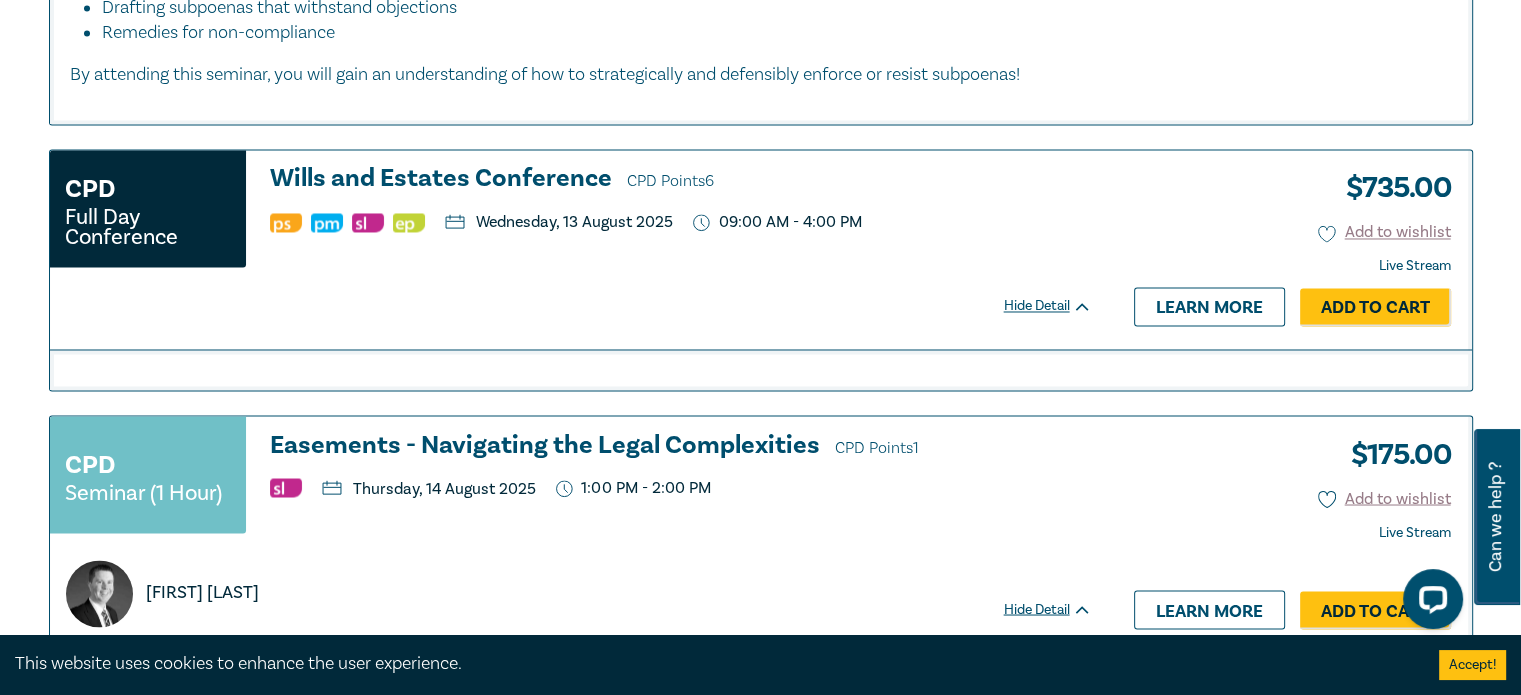 click on "Wills and Estates Conference   CPD Points  6" at bounding box center (681, 180) 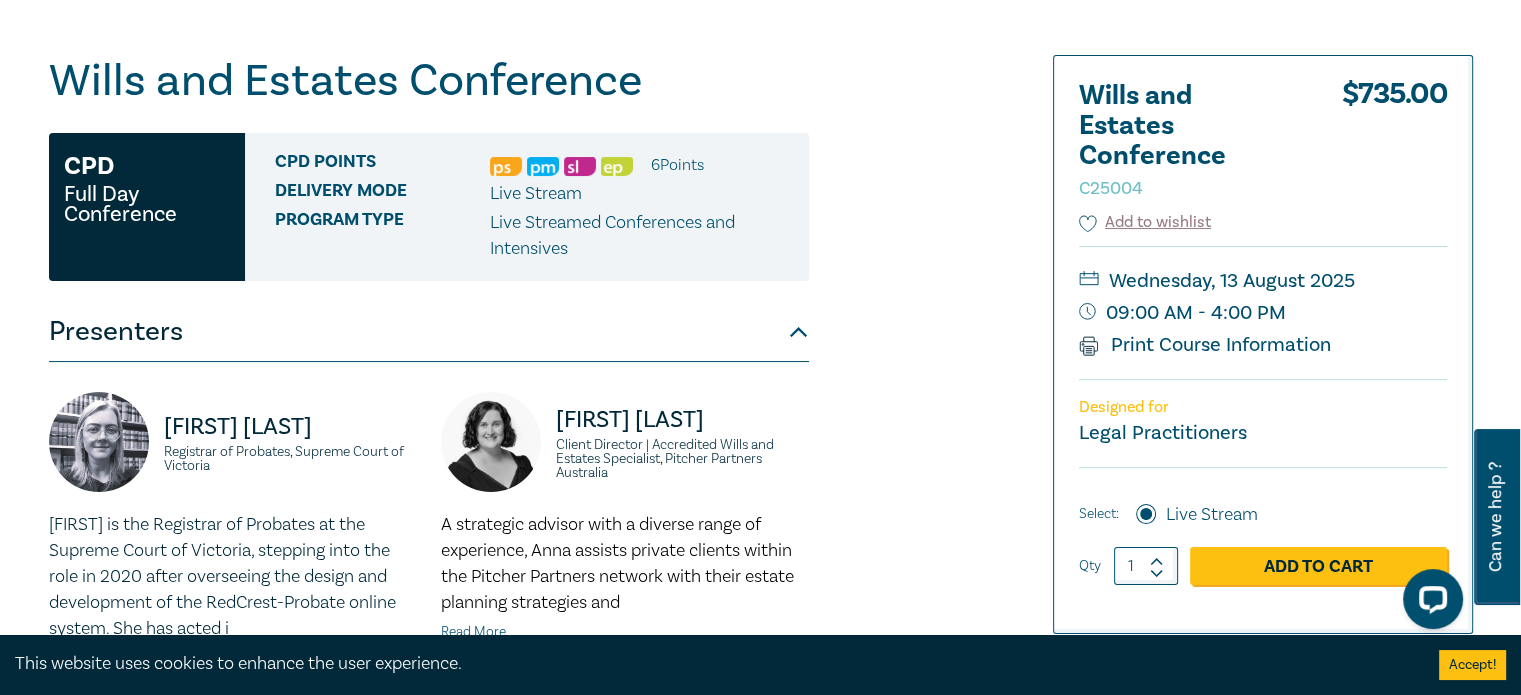 scroll, scrollTop: 107, scrollLeft: 0, axis: vertical 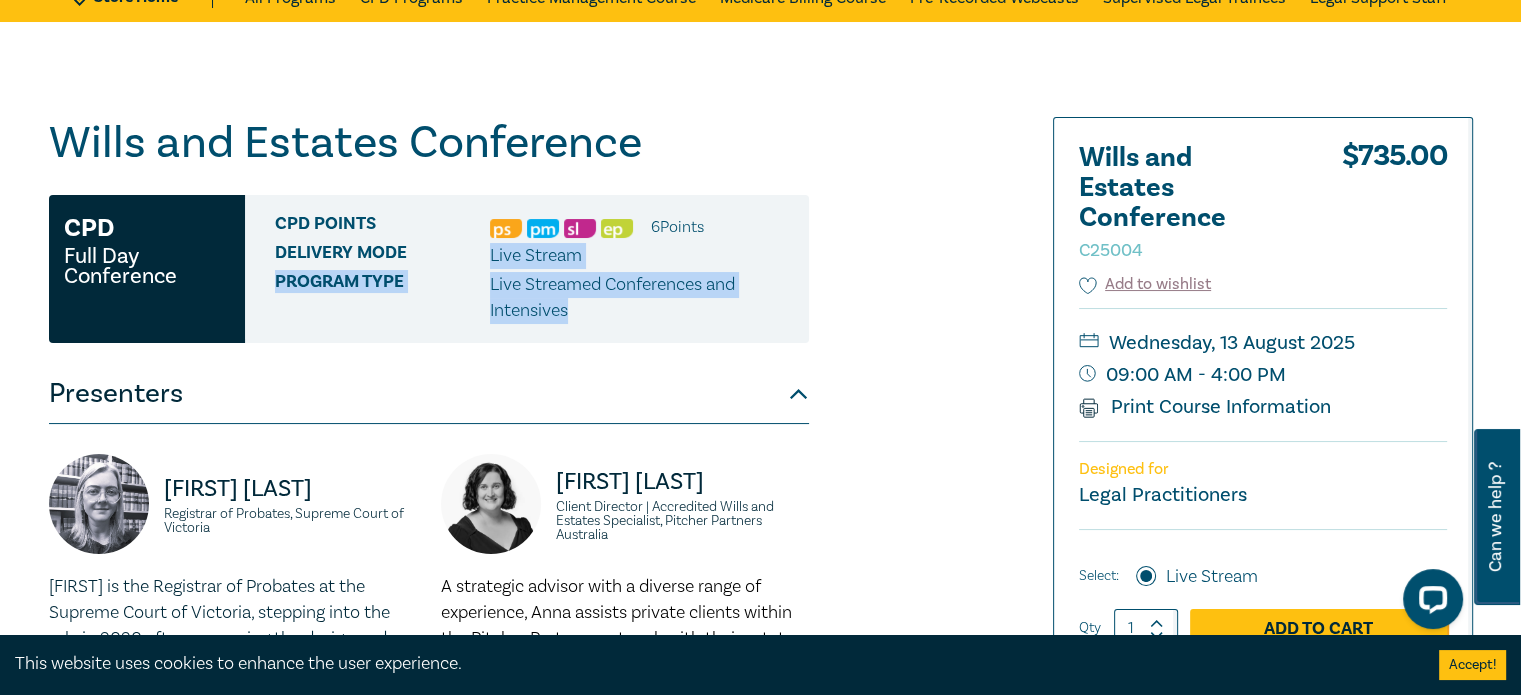 drag, startPoint x: 488, startPoint y: 251, endPoint x: 648, endPoint y: 324, distance: 175.86642 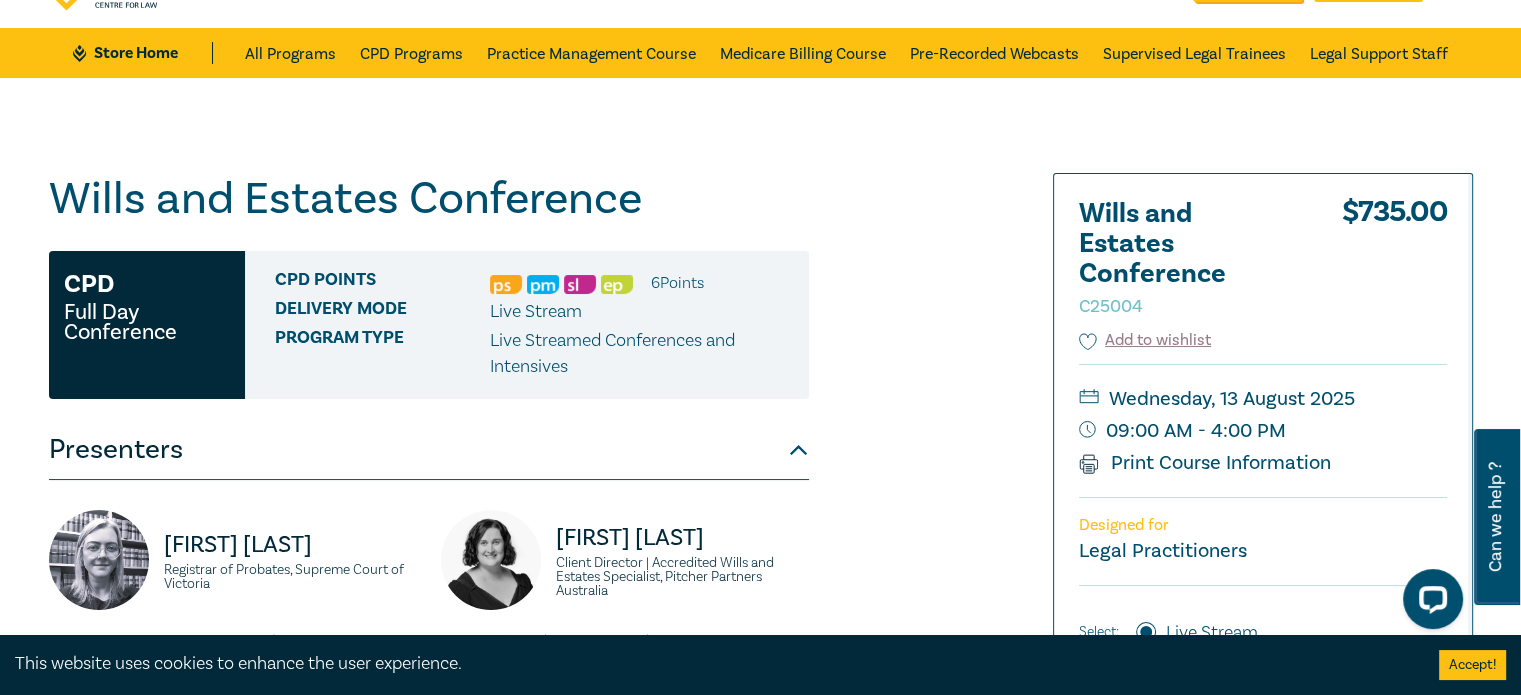 scroll, scrollTop: 7, scrollLeft: 0, axis: vertical 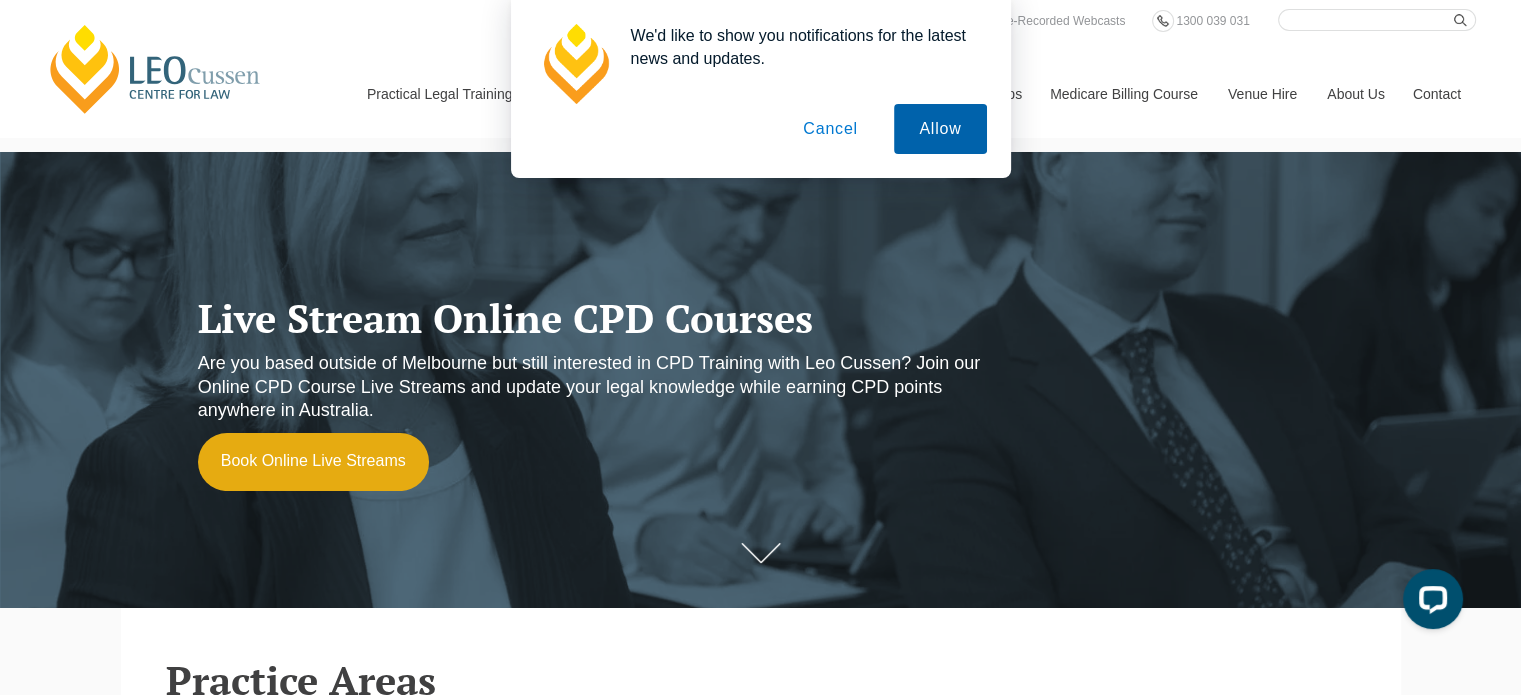 click on "Allow" at bounding box center (940, 129) 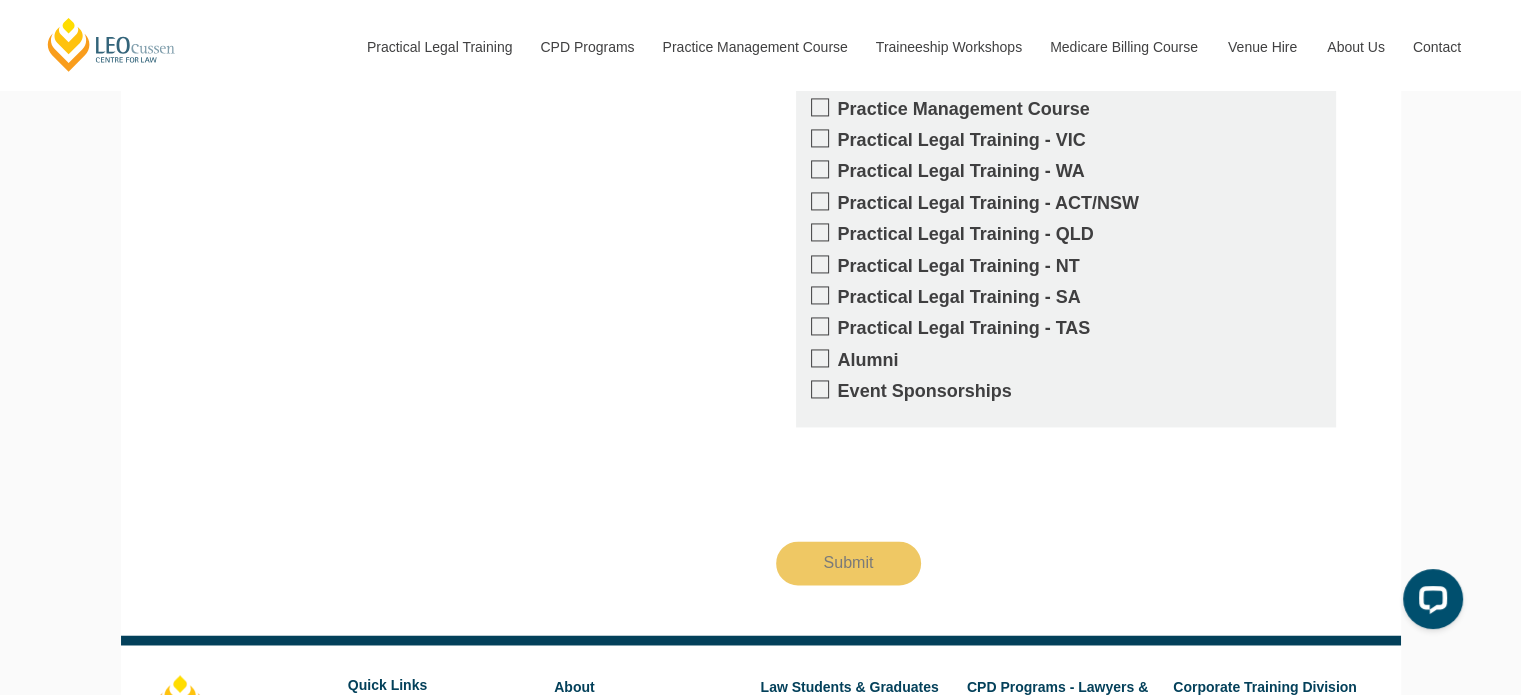 scroll, scrollTop: 3000, scrollLeft: 0, axis: vertical 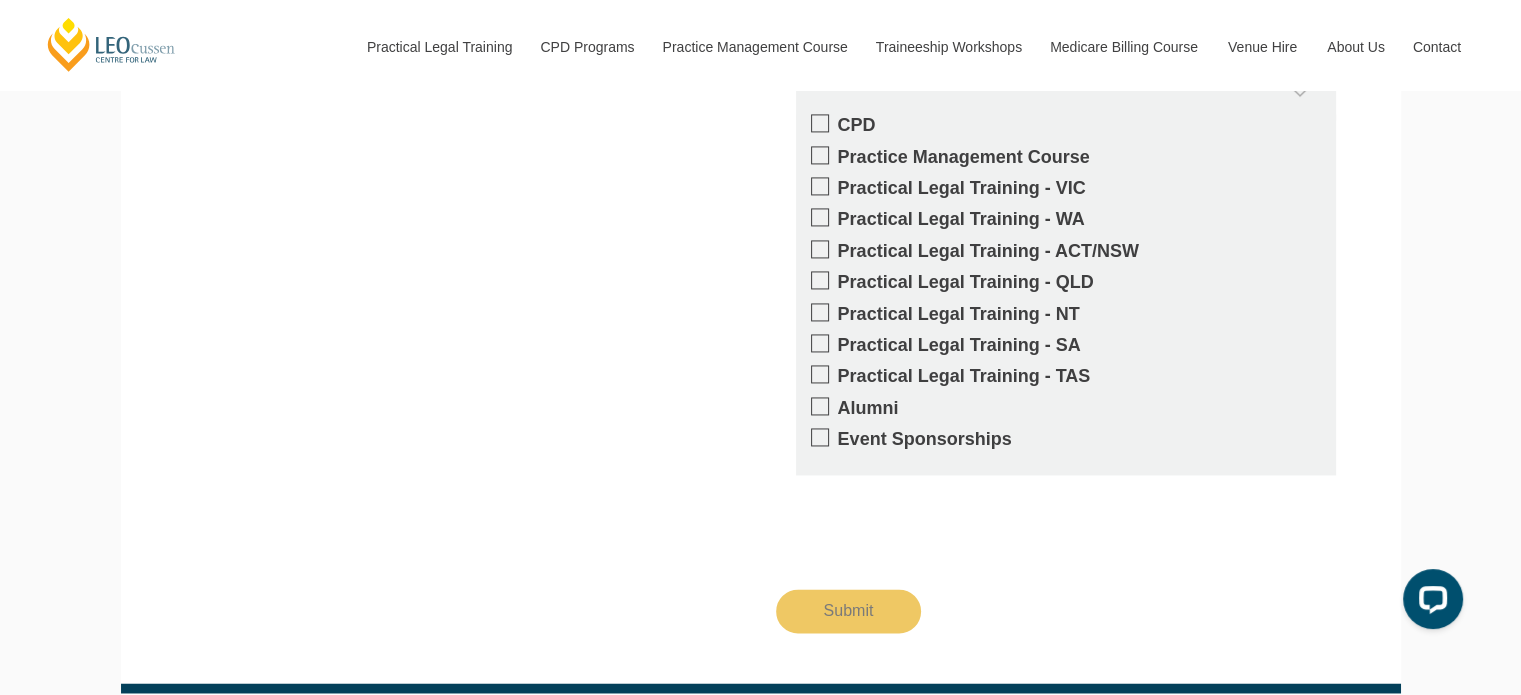 click at bounding box center [820, 123] 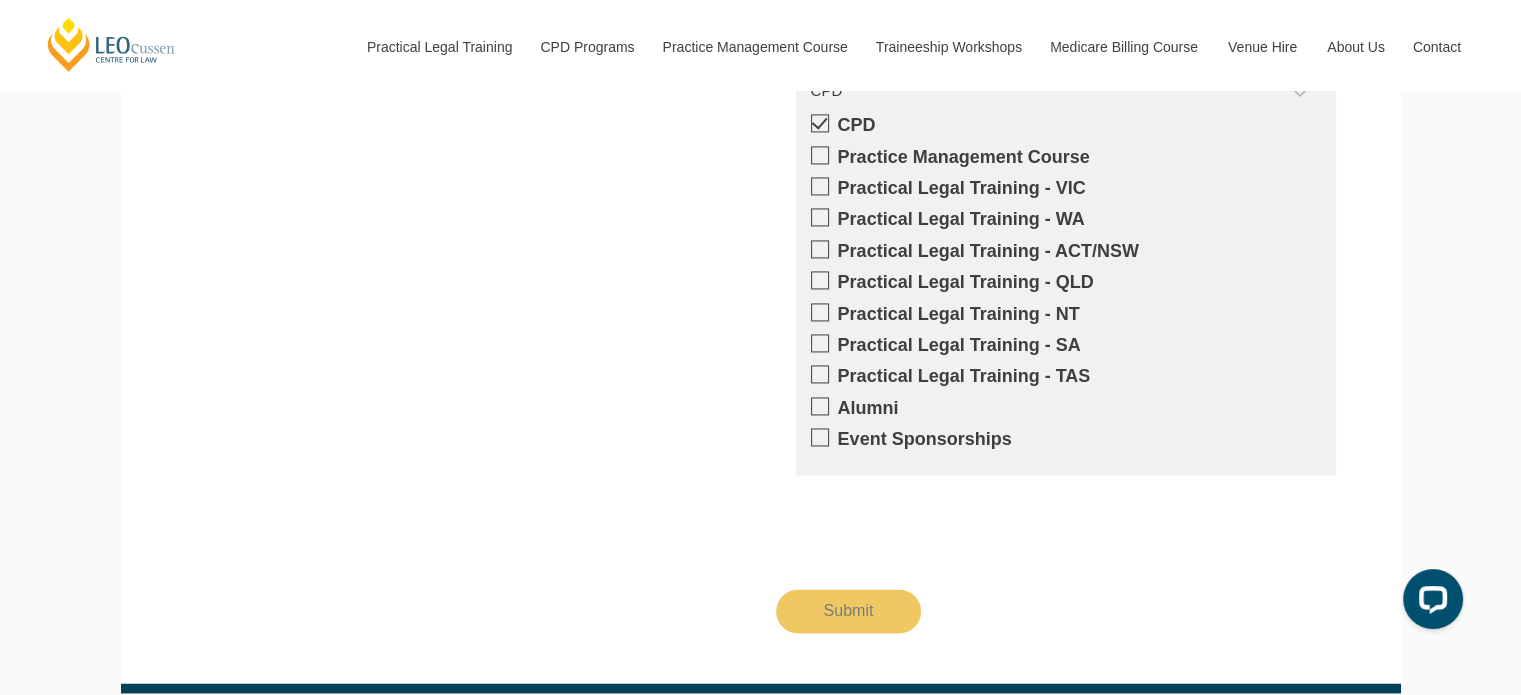 click at bounding box center [820, 155] 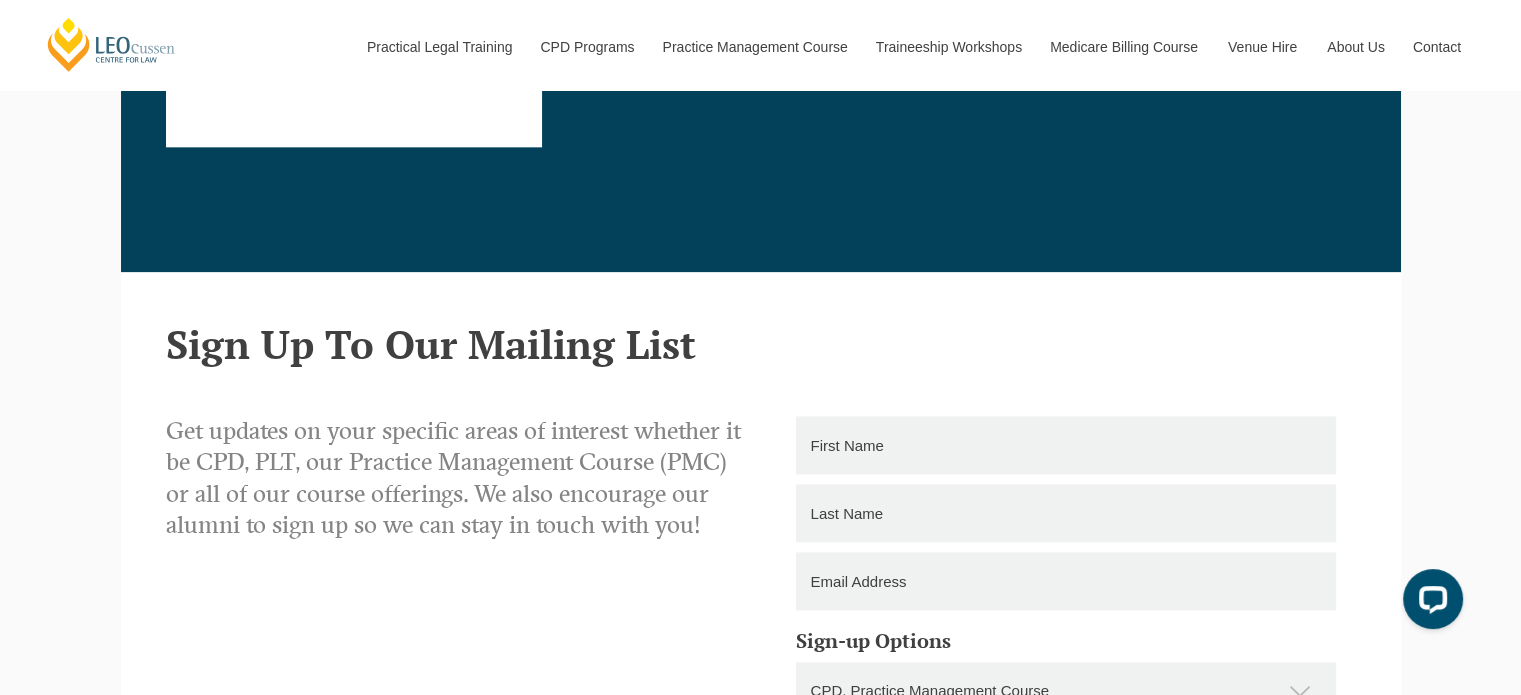 scroll, scrollTop: 2400, scrollLeft: 0, axis: vertical 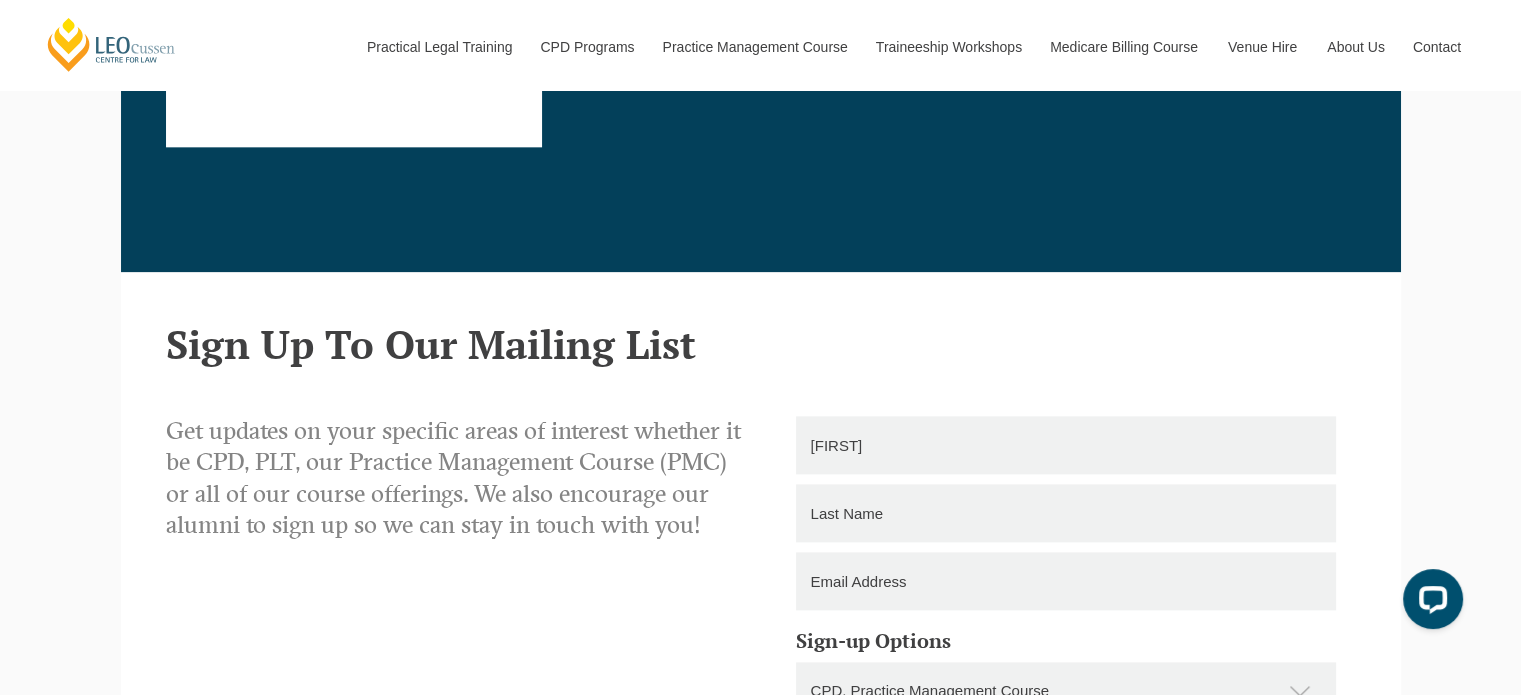 type on "Hendrikx" 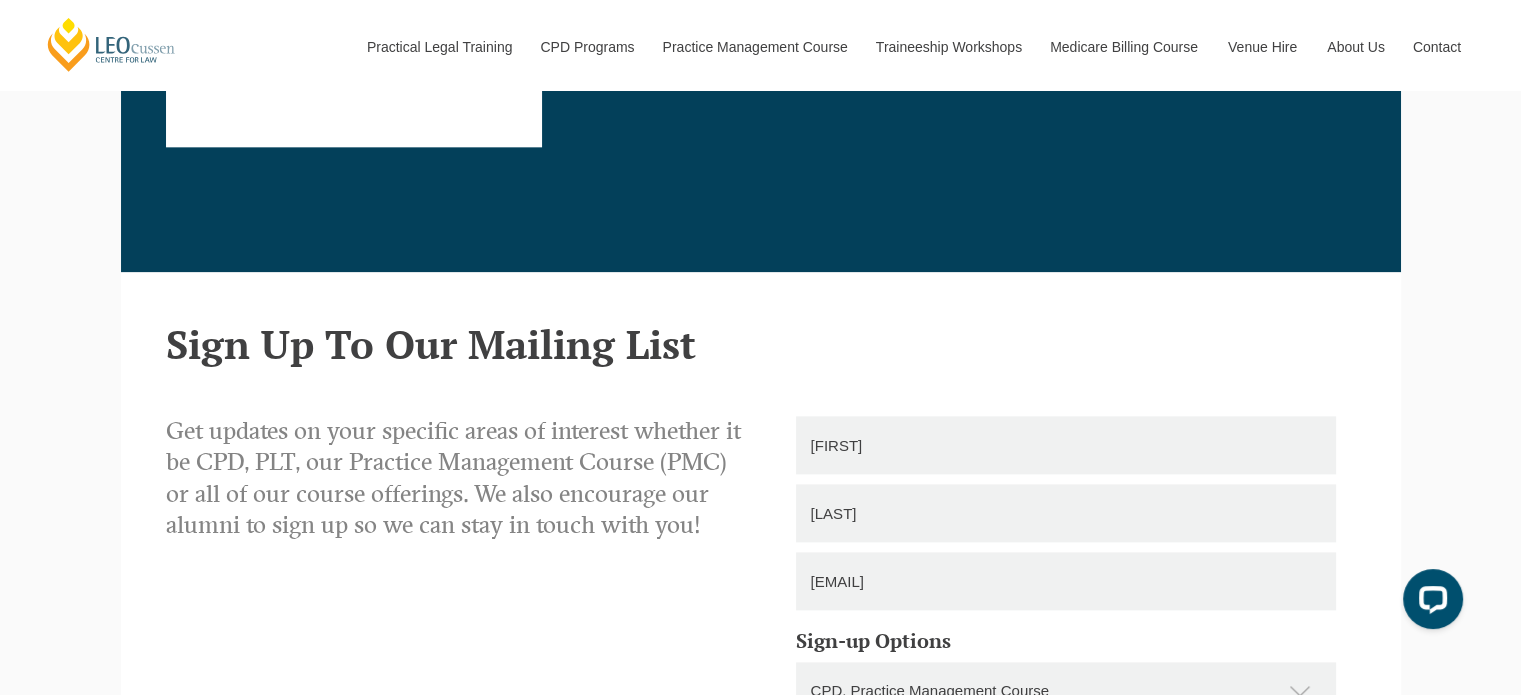 drag, startPoint x: 1032, startPoint y: 592, endPoint x: 756, endPoint y: 566, distance: 277.22192 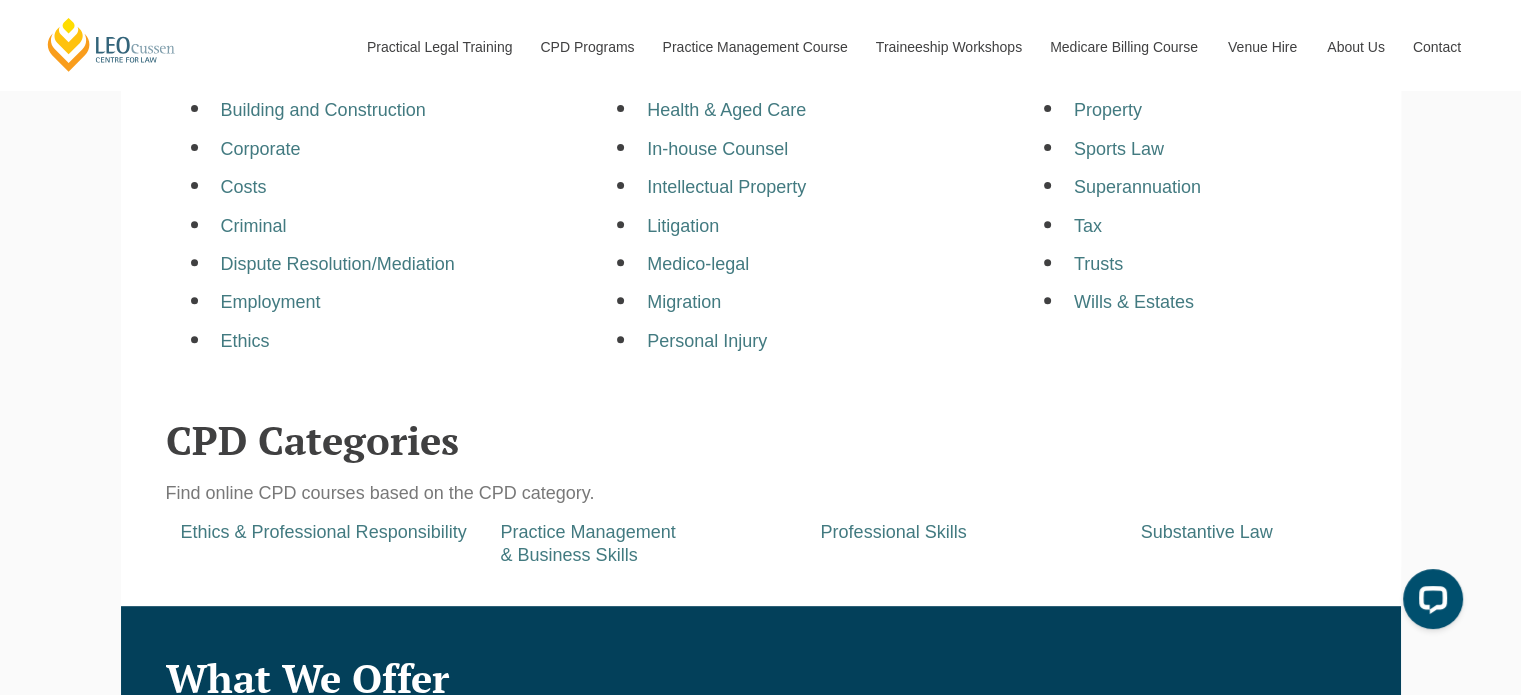 scroll, scrollTop: 508, scrollLeft: 0, axis: vertical 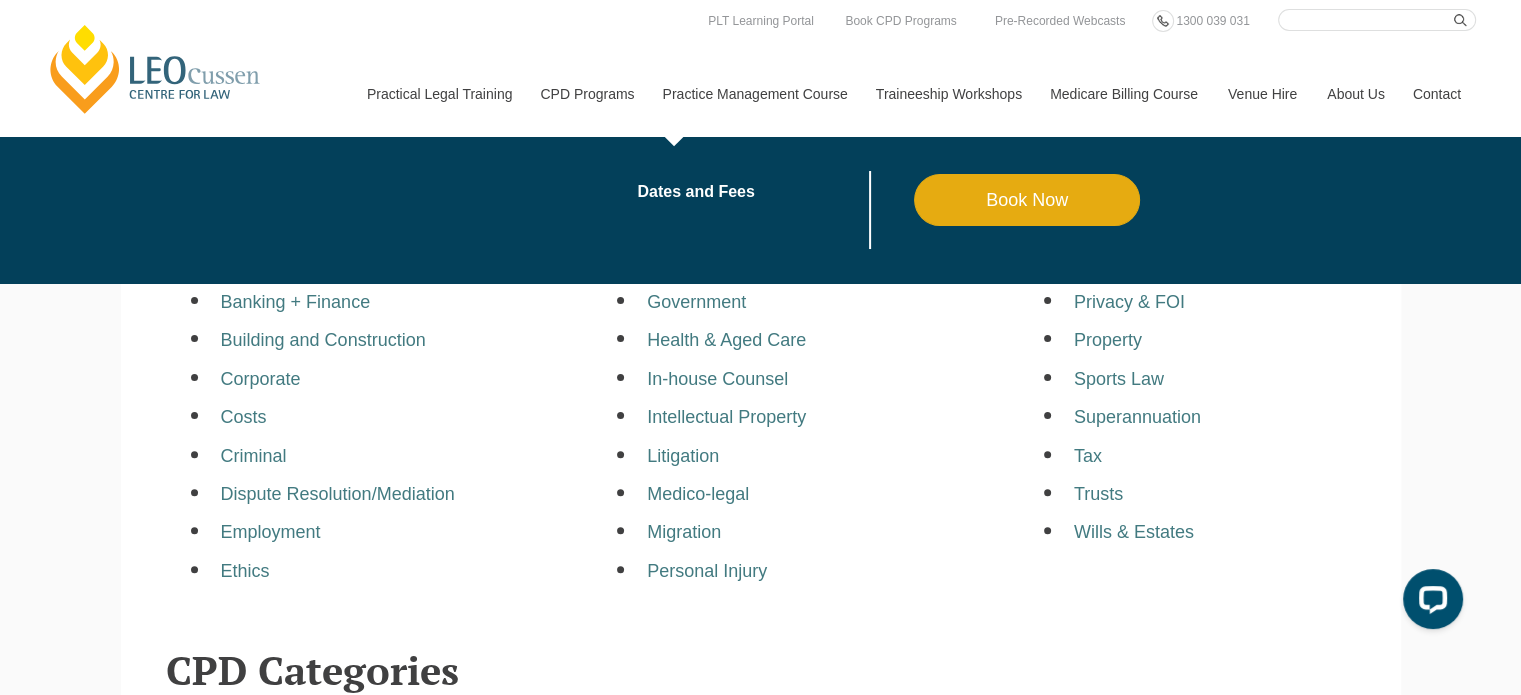 click on "Practice Management Course" at bounding box center [754, 94] 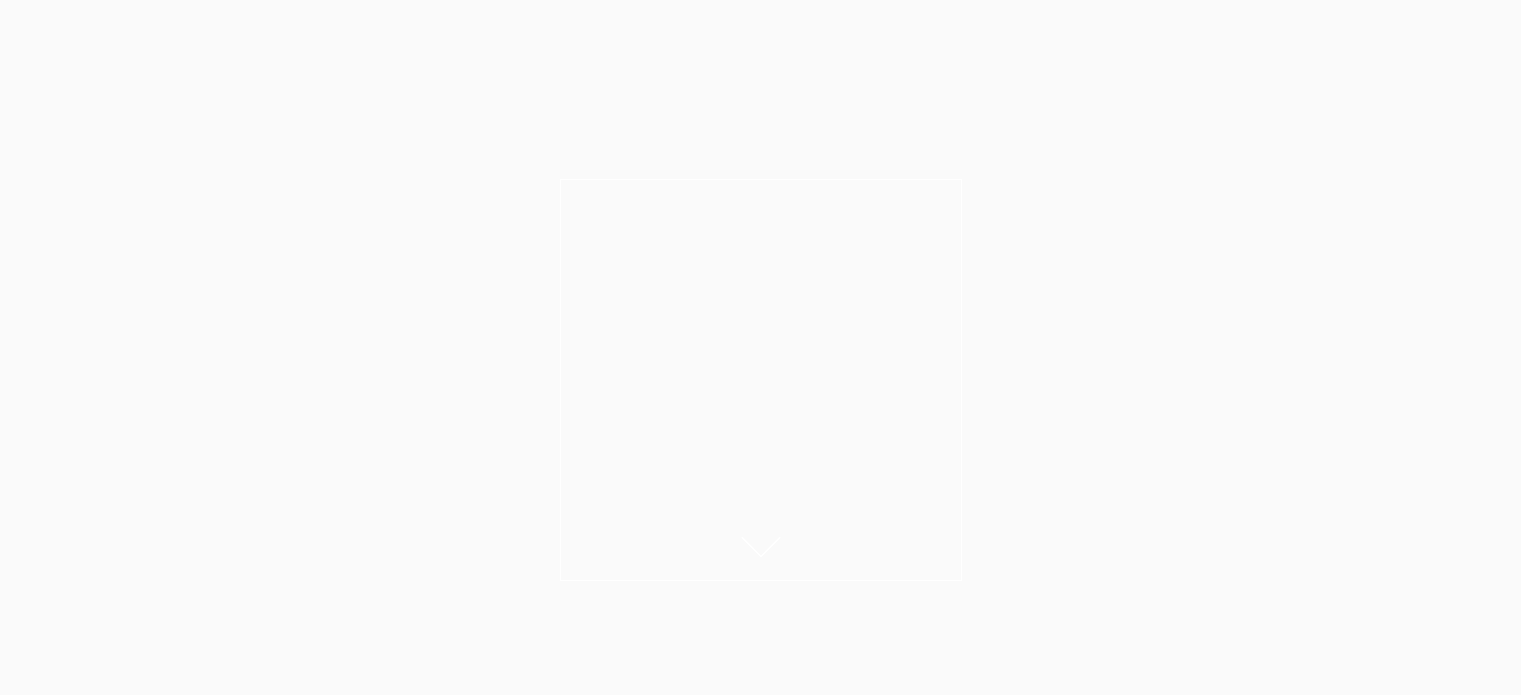 scroll, scrollTop: 0, scrollLeft: 0, axis: both 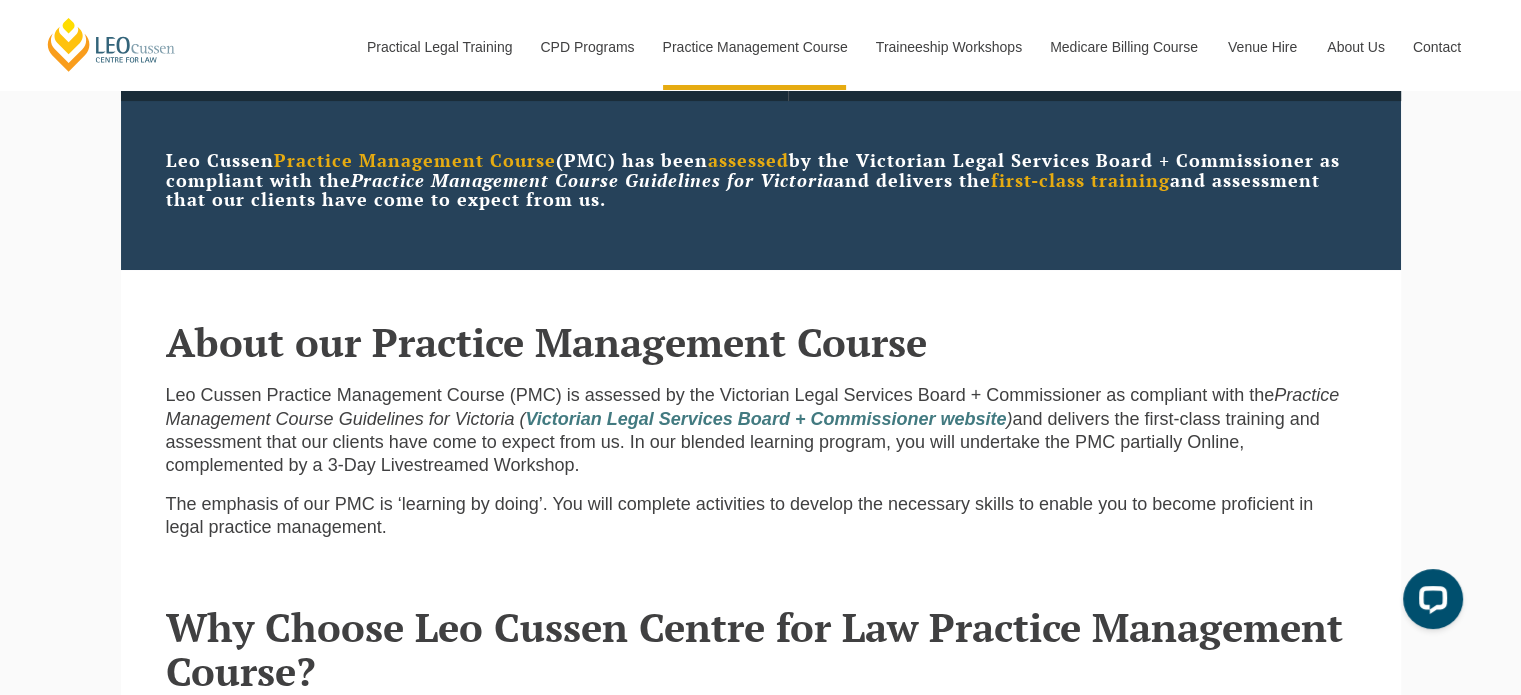 drag, startPoint x: 173, startPoint y: 403, endPoint x: 619, endPoint y: 480, distance: 452.59805 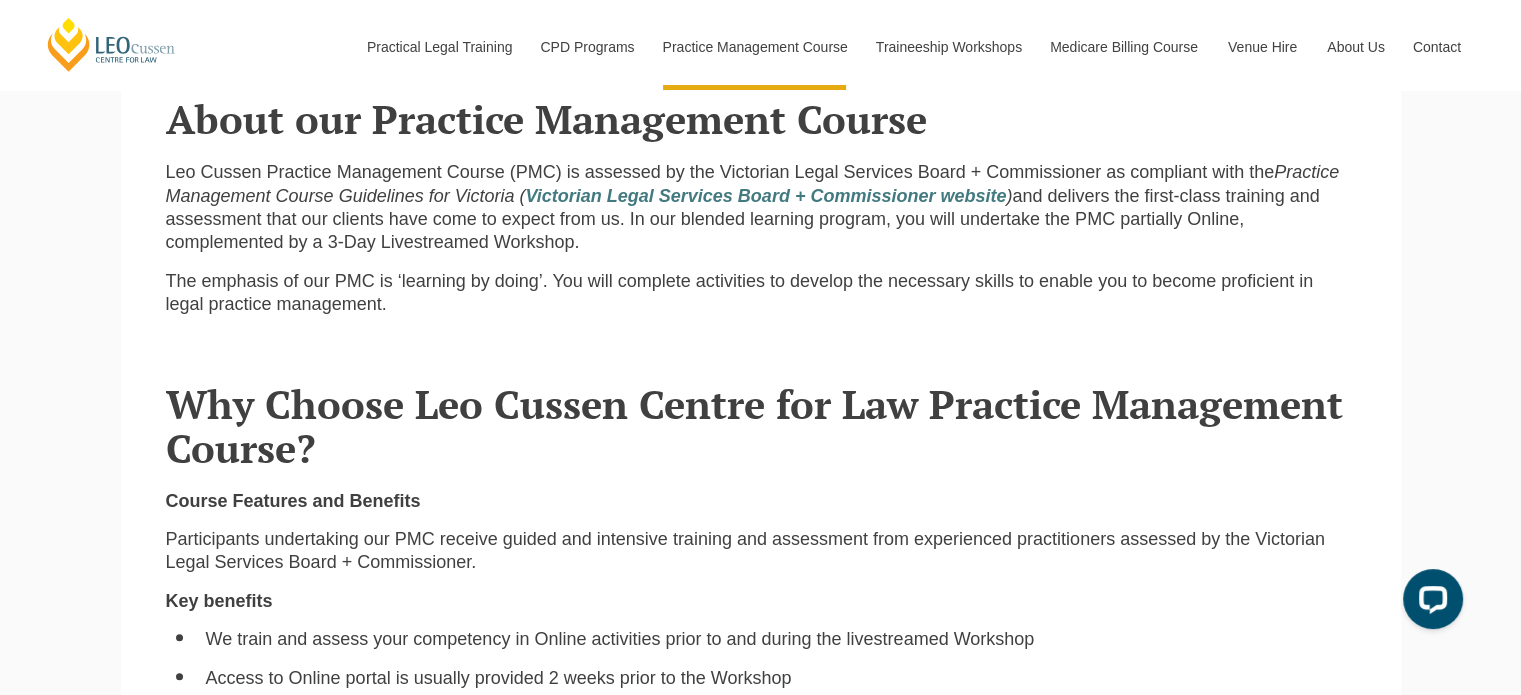 scroll, scrollTop: 900, scrollLeft: 0, axis: vertical 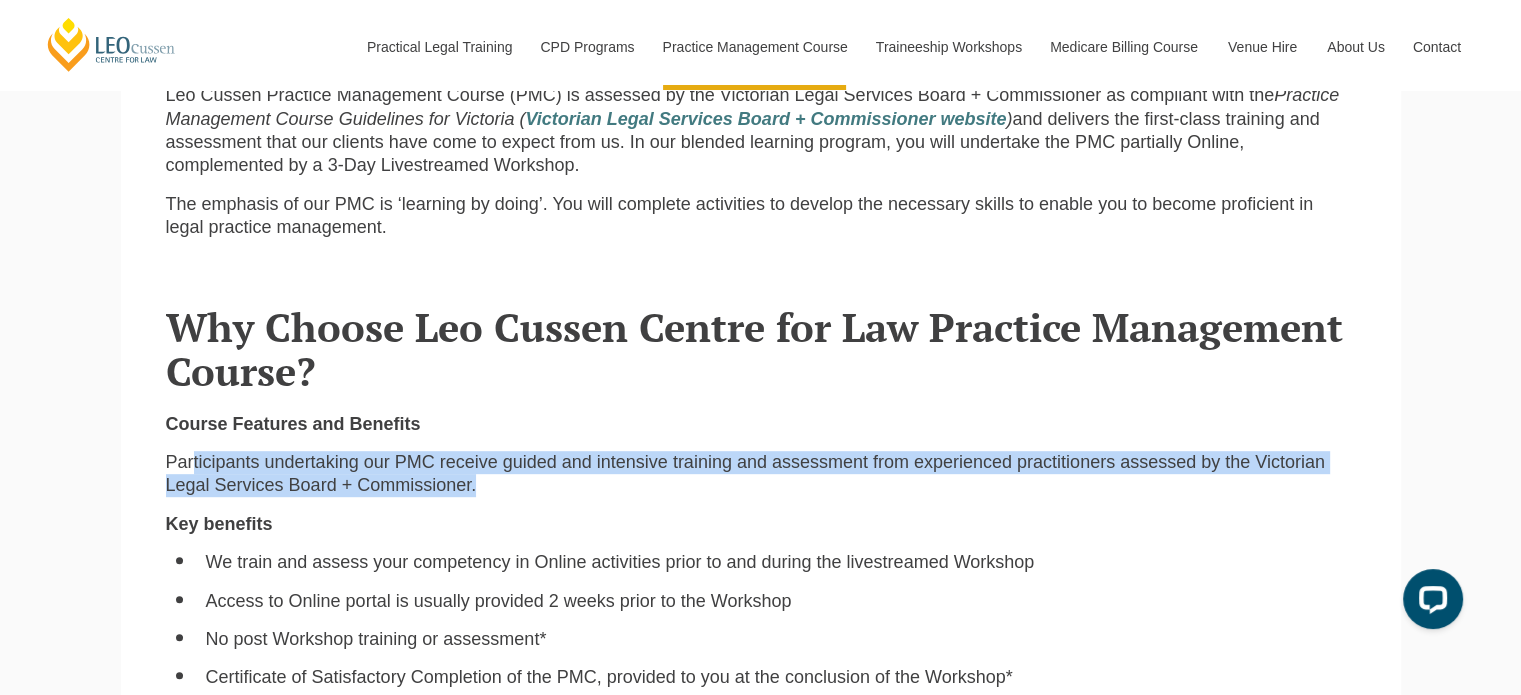 drag, startPoint x: 192, startPoint y: 459, endPoint x: 516, endPoint y: 496, distance: 326.1058 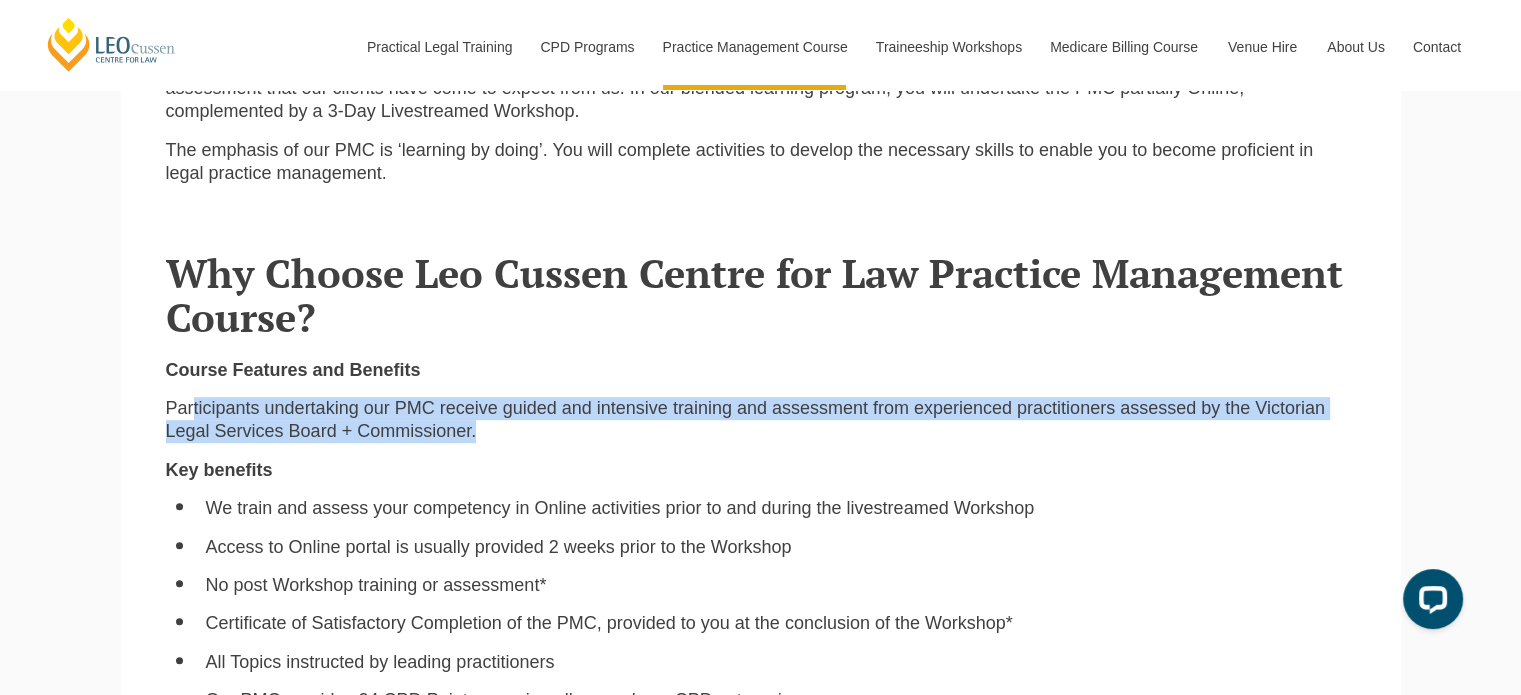 scroll, scrollTop: 1000, scrollLeft: 0, axis: vertical 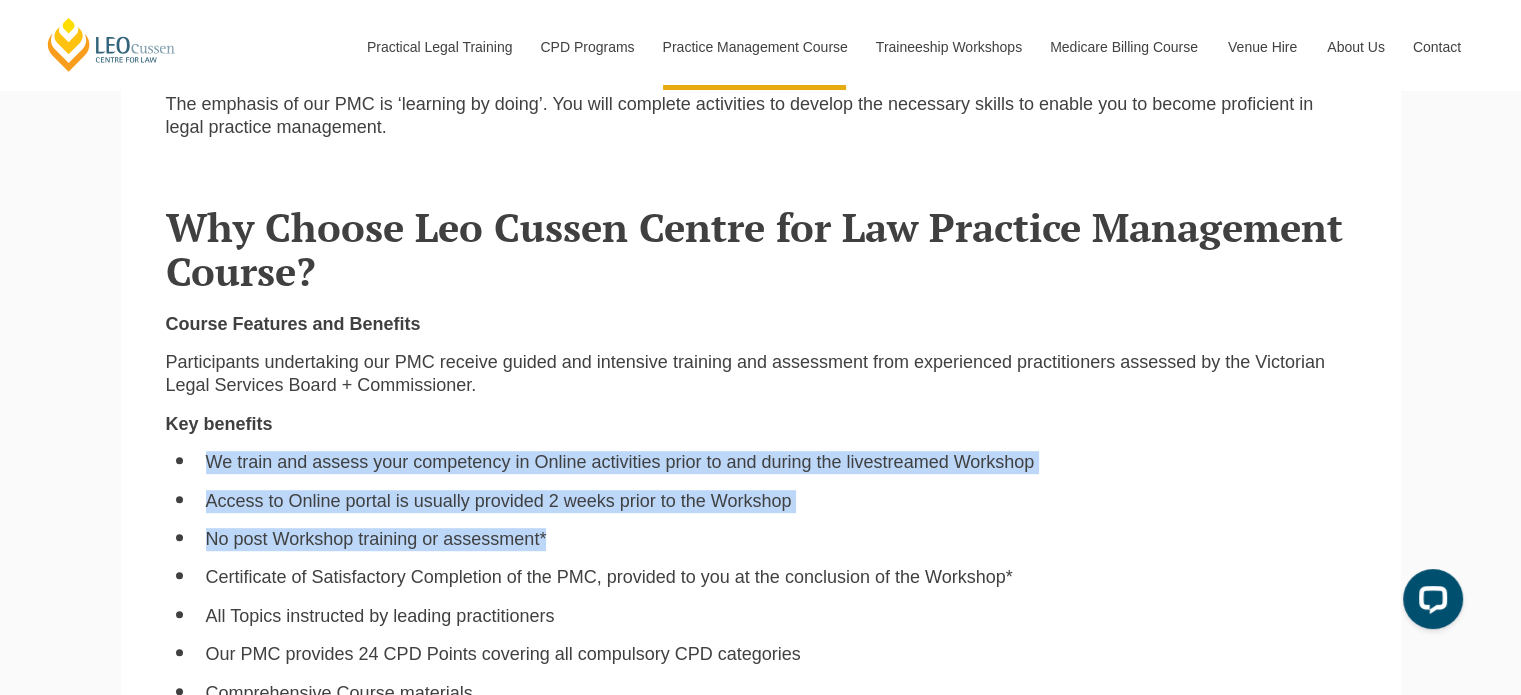 drag, startPoint x: 209, startPoint y: 470, endPoint x: 598, endPoint y: 547, distance: 396.5476 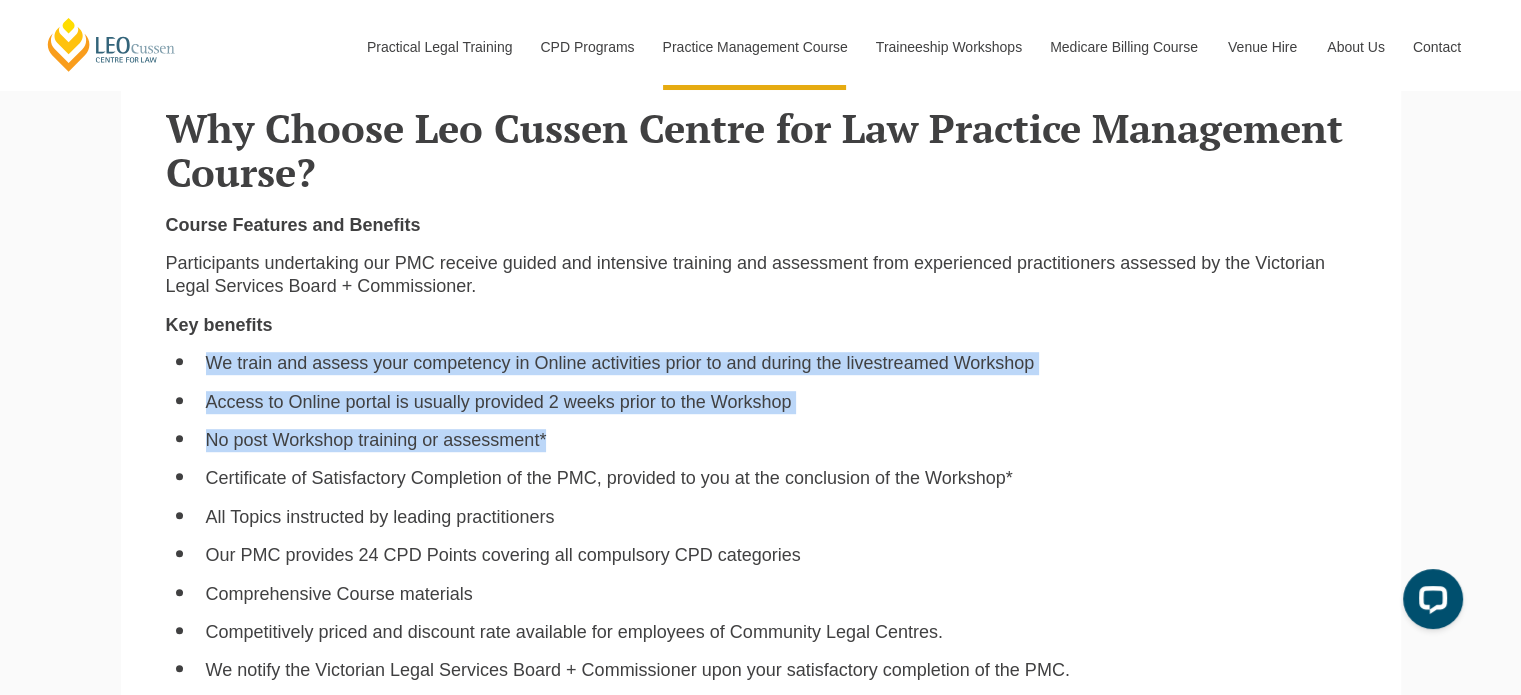 scroll, scrollTop: 1100, scrollLeft: 0, axis: vertical 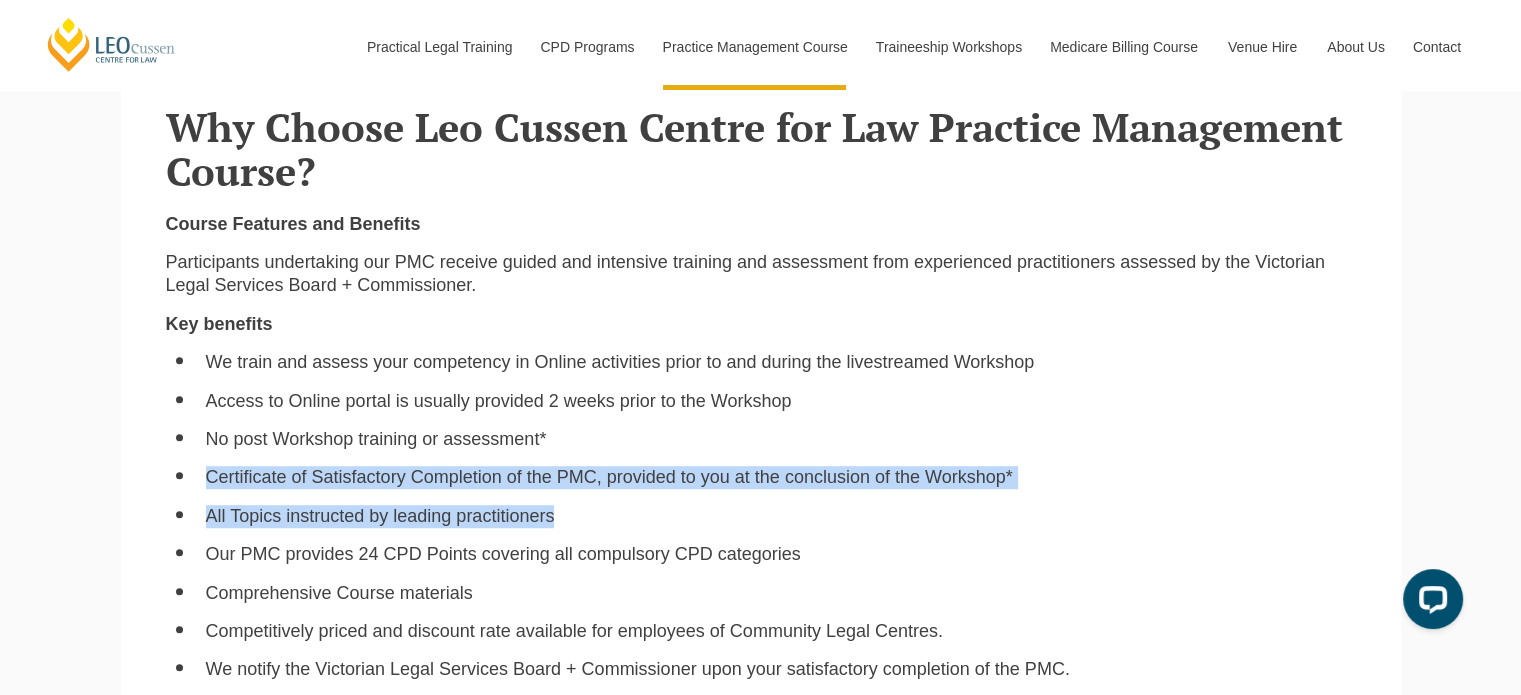 drag, startPoint x: 198, startPoint y: 483, endPoint x: 613, endPoint y: 524, distance: 417.0204 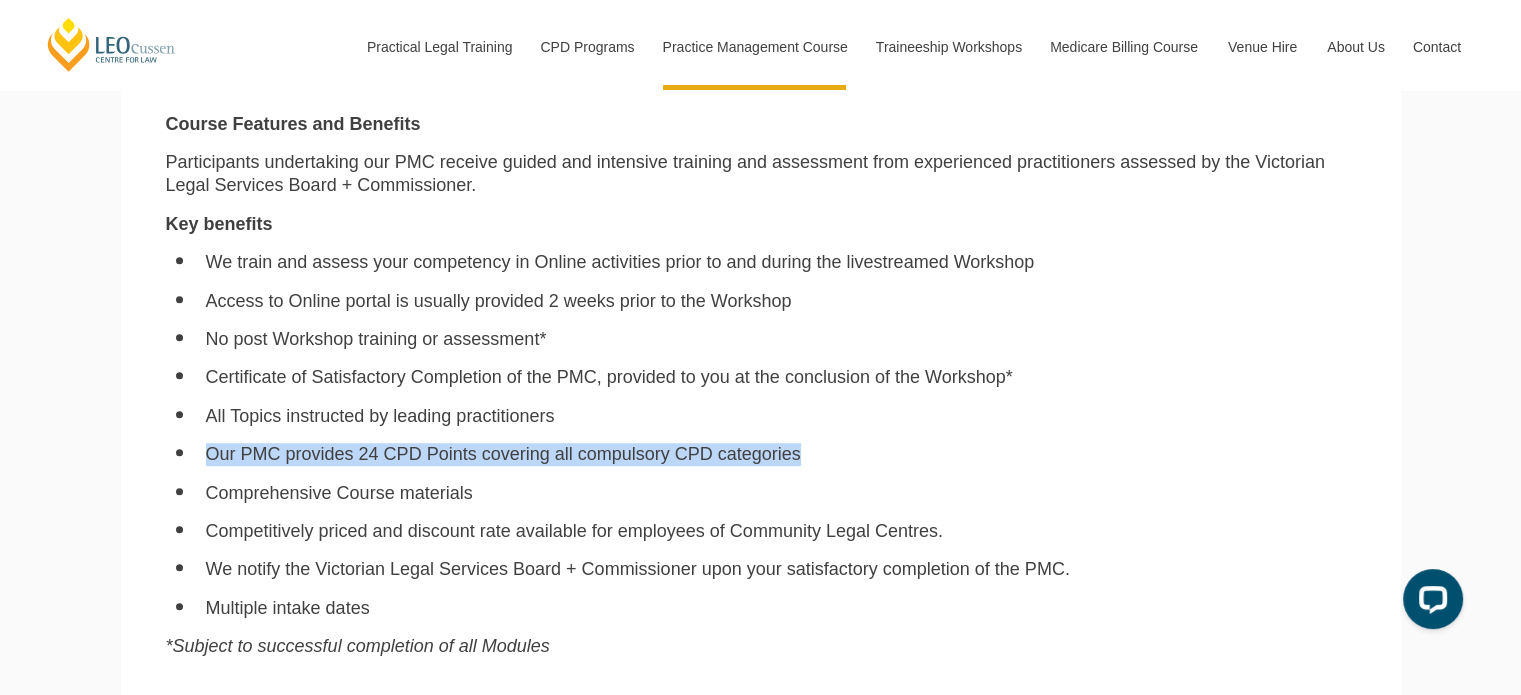 drag, startPoint x: 209, startPoint y: 463, endPoint x: 719, endPoint y: 466, distance: 510.00882 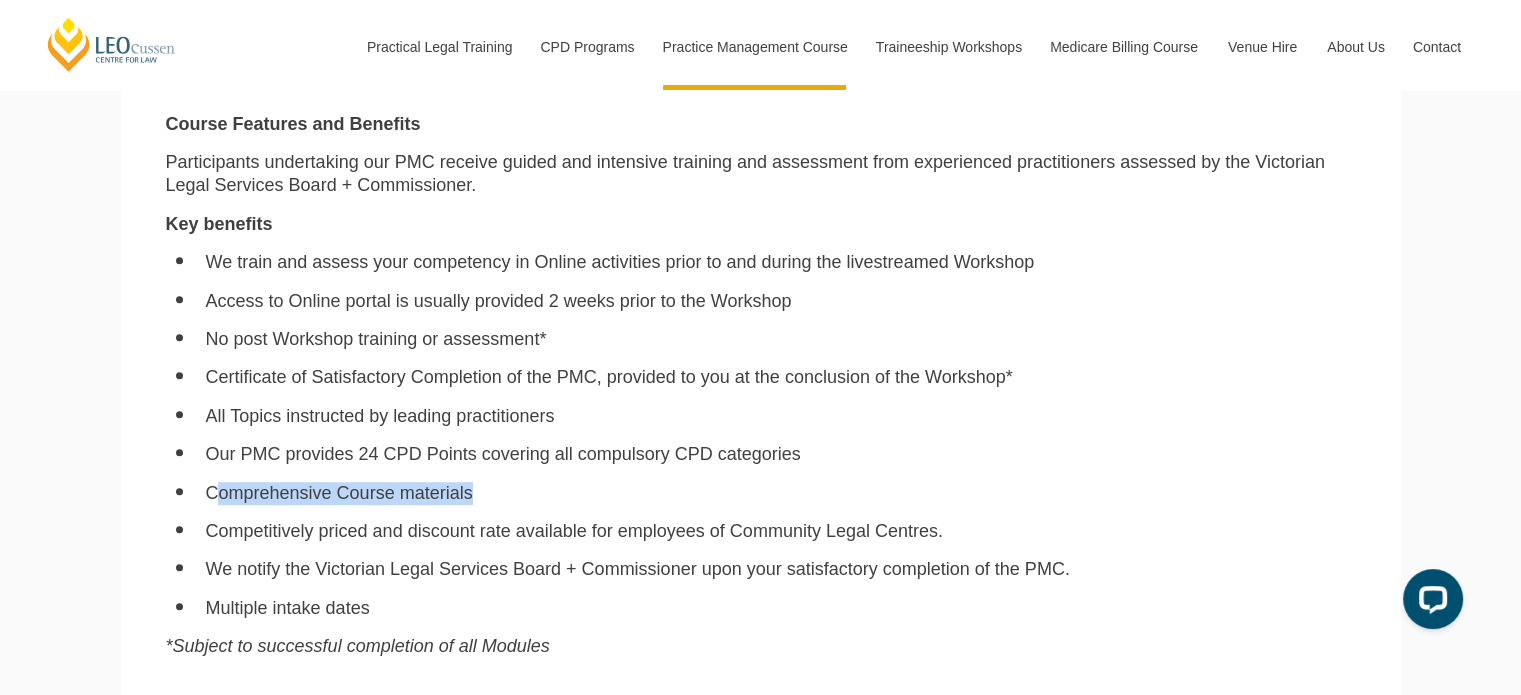 drag, startPoint x: 256, startPoint y: 500, endPoint x: 487, endPoint y: 505, distance: 231.05411 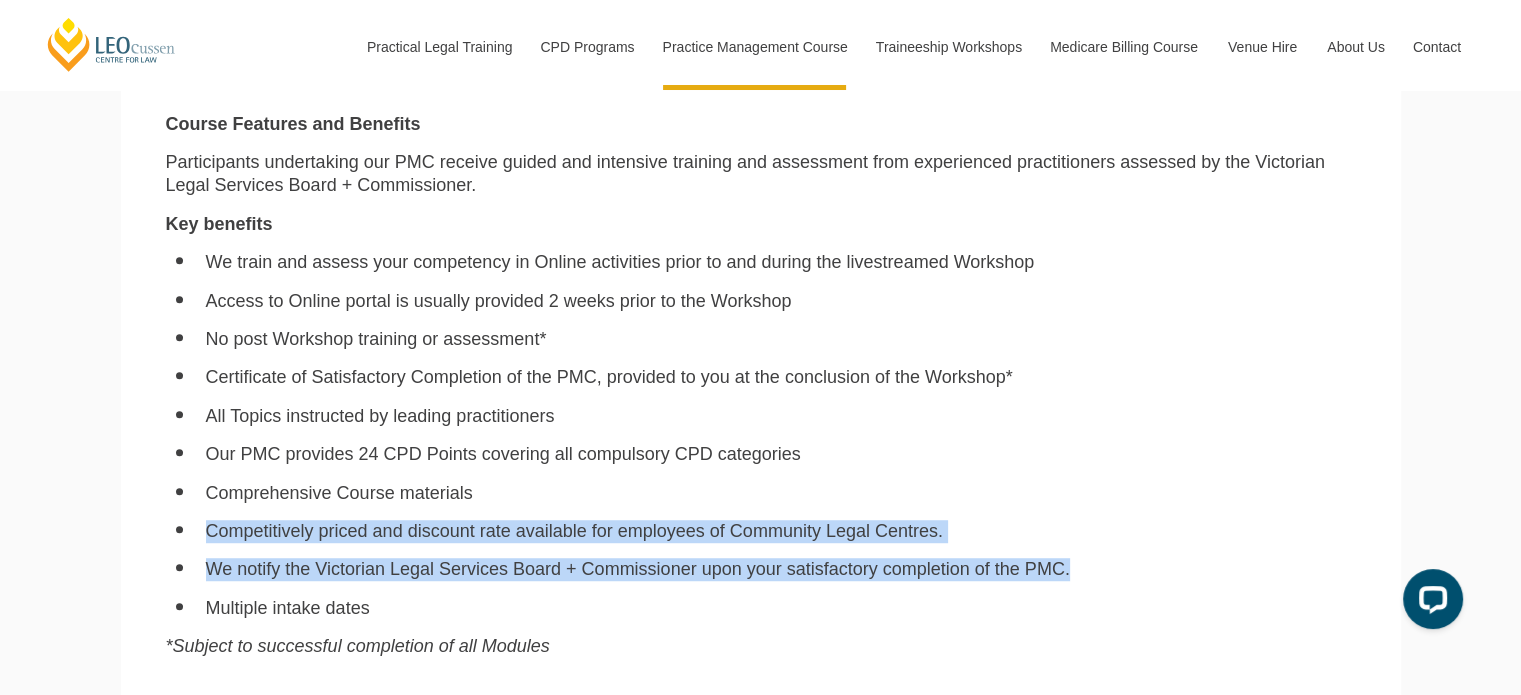 drag, startPoint x: 202, startPoint y: 541, endPoint x: 1086, endPoint y: 571, distance: 884.5089 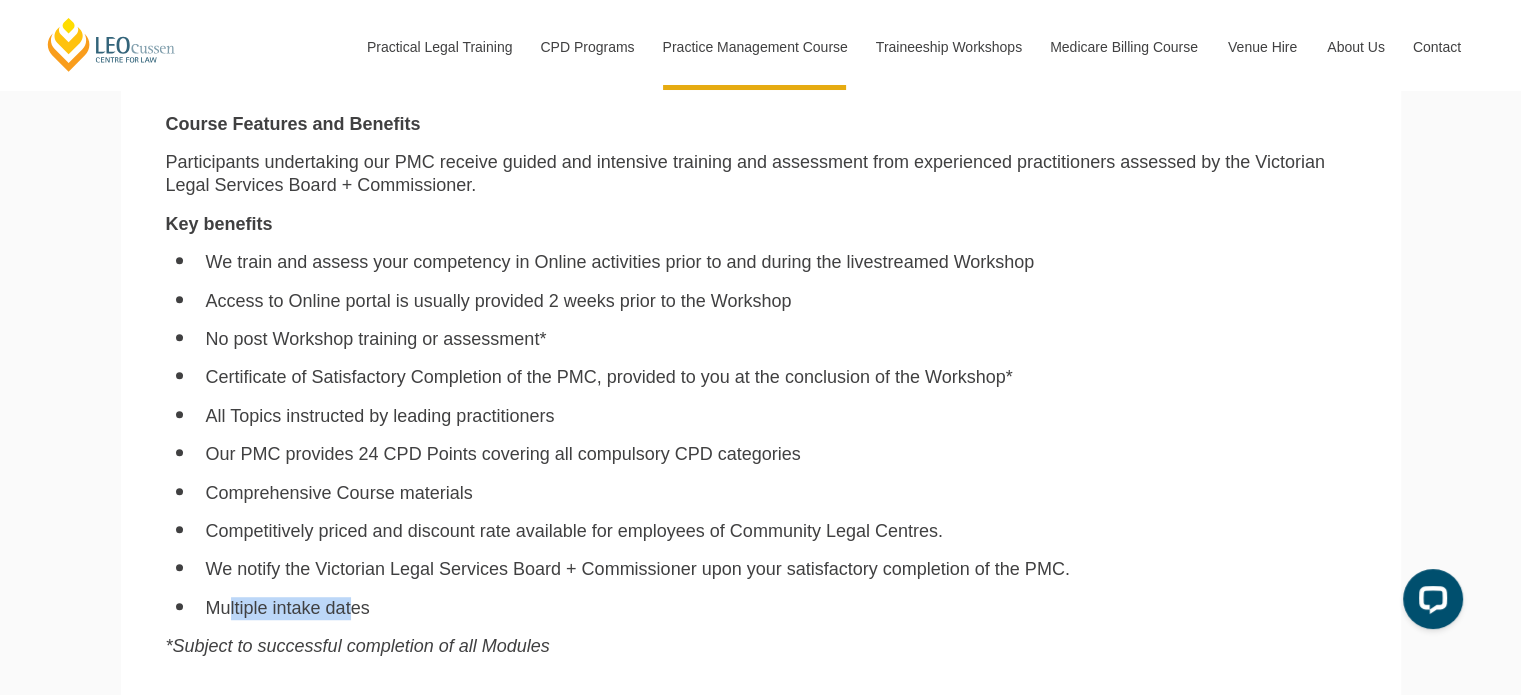 drag, startPoint x: 240, startPoint y: 610, endPoint x: 368, endPoint y: 609, distance: 128.0039 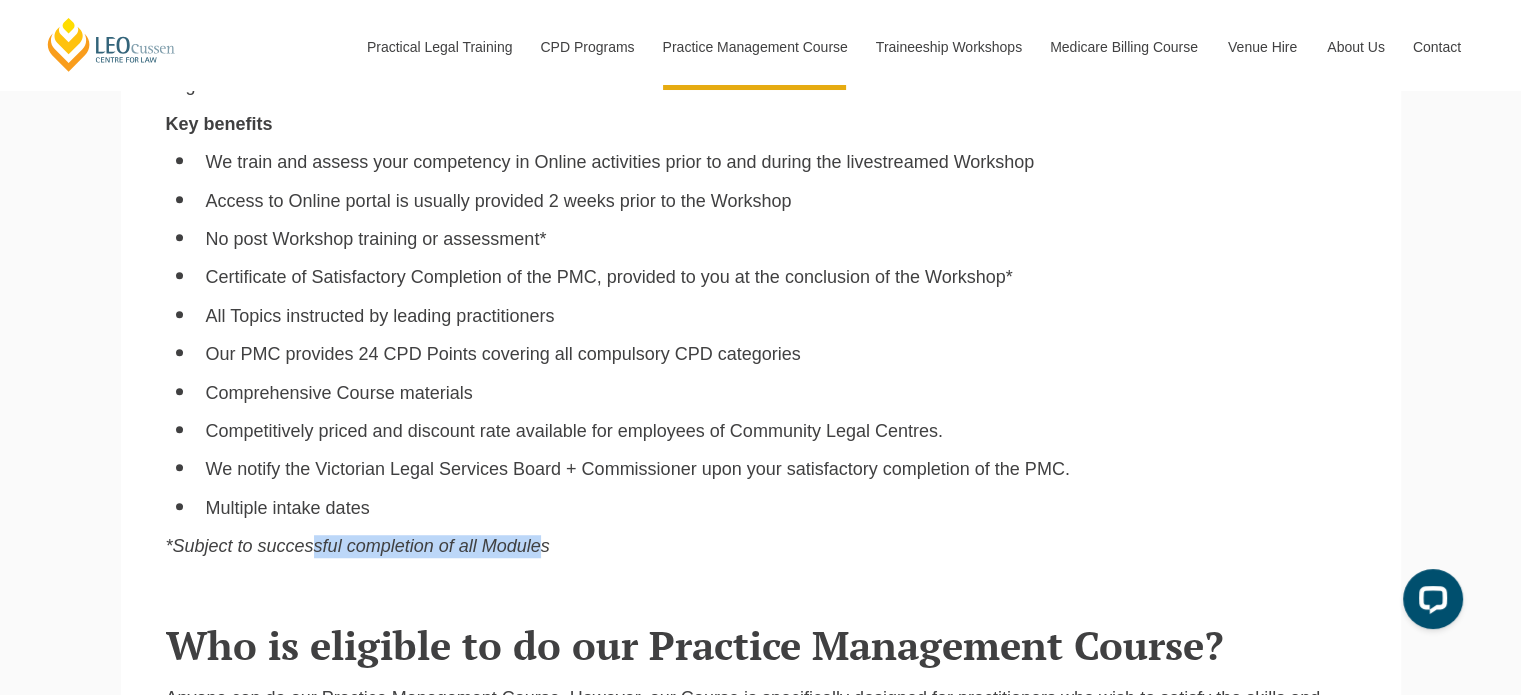 drag, startPoint x: 320, startPoint y: 542, endPoint x: 614, endPoint y: 534, distance: 294.10883 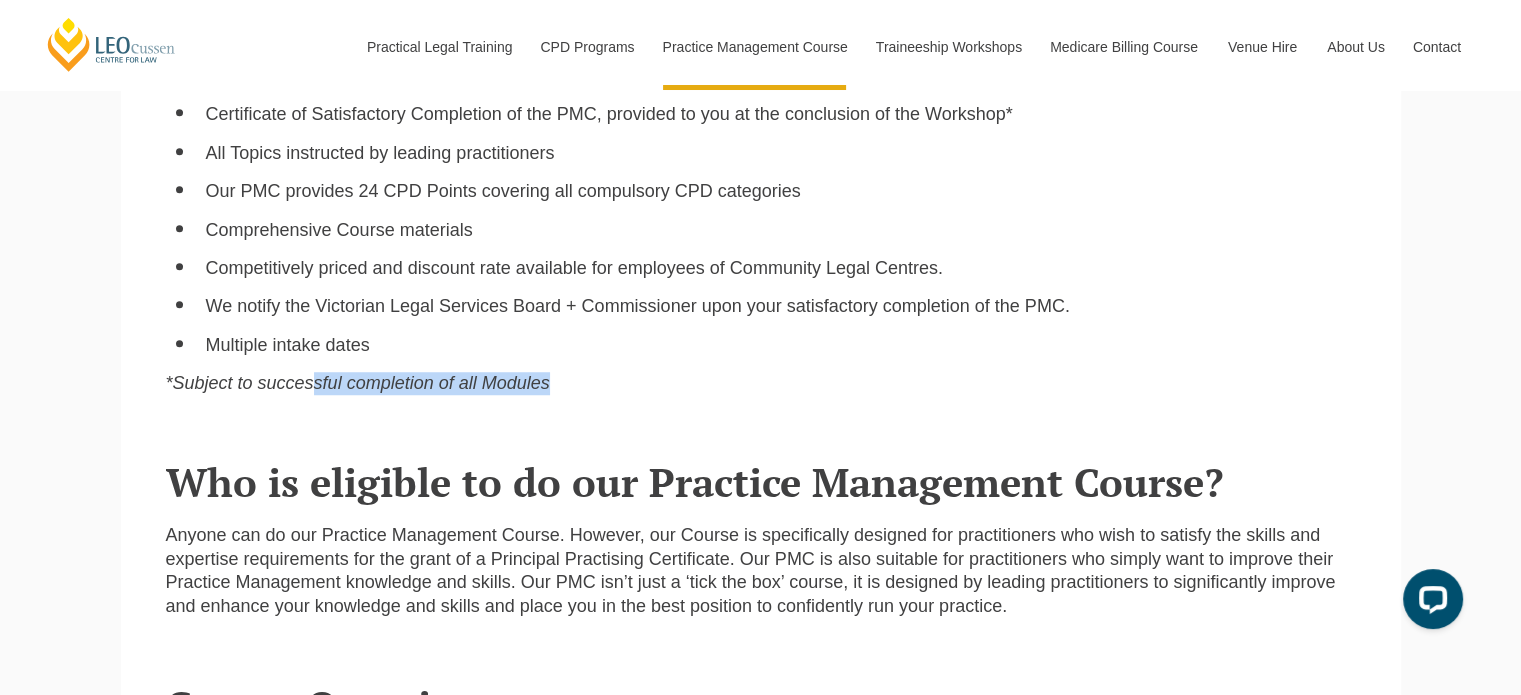 scroll, scrollTop: 1500, scrollLeft: 0, axis: vertical 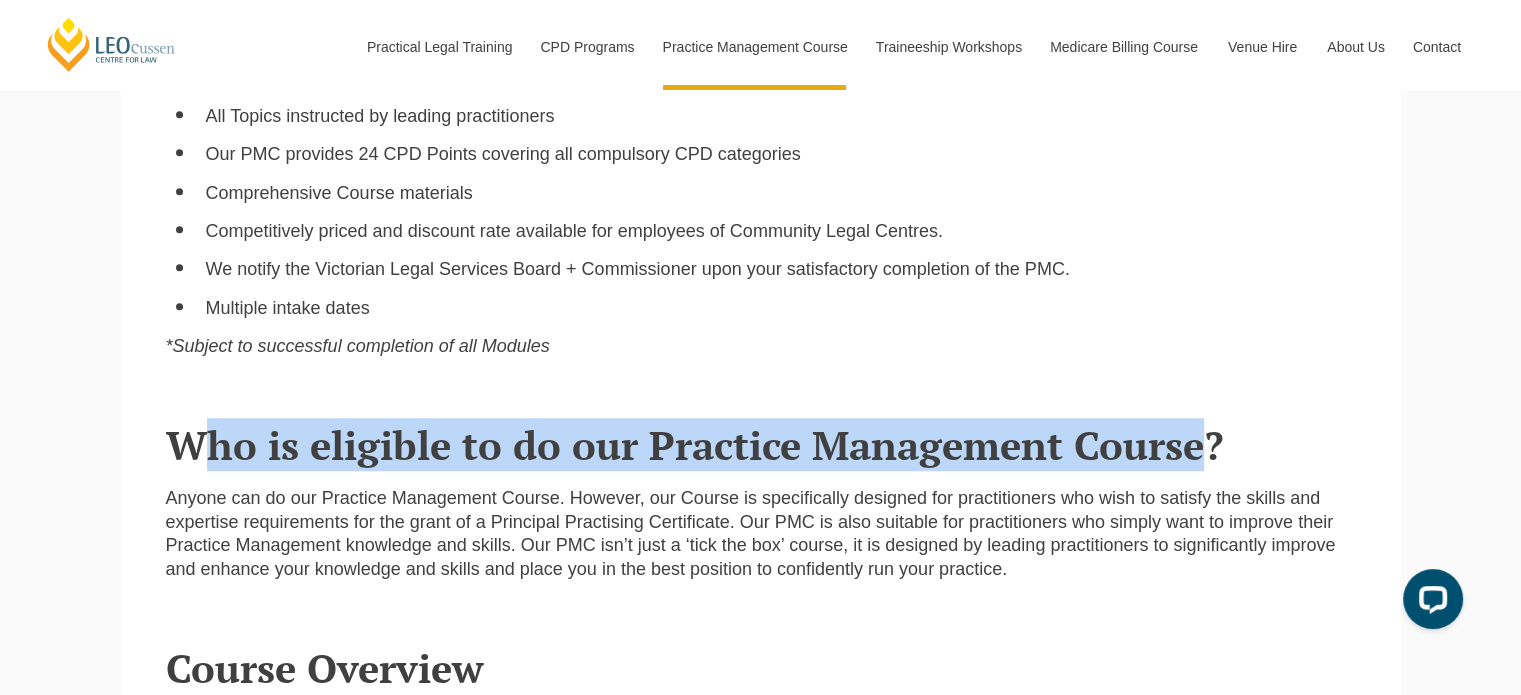 drag, startPoint x: 220, startPoint y: 459, endPoint x: 1209, endPoint y: 447, distance: 989.0728 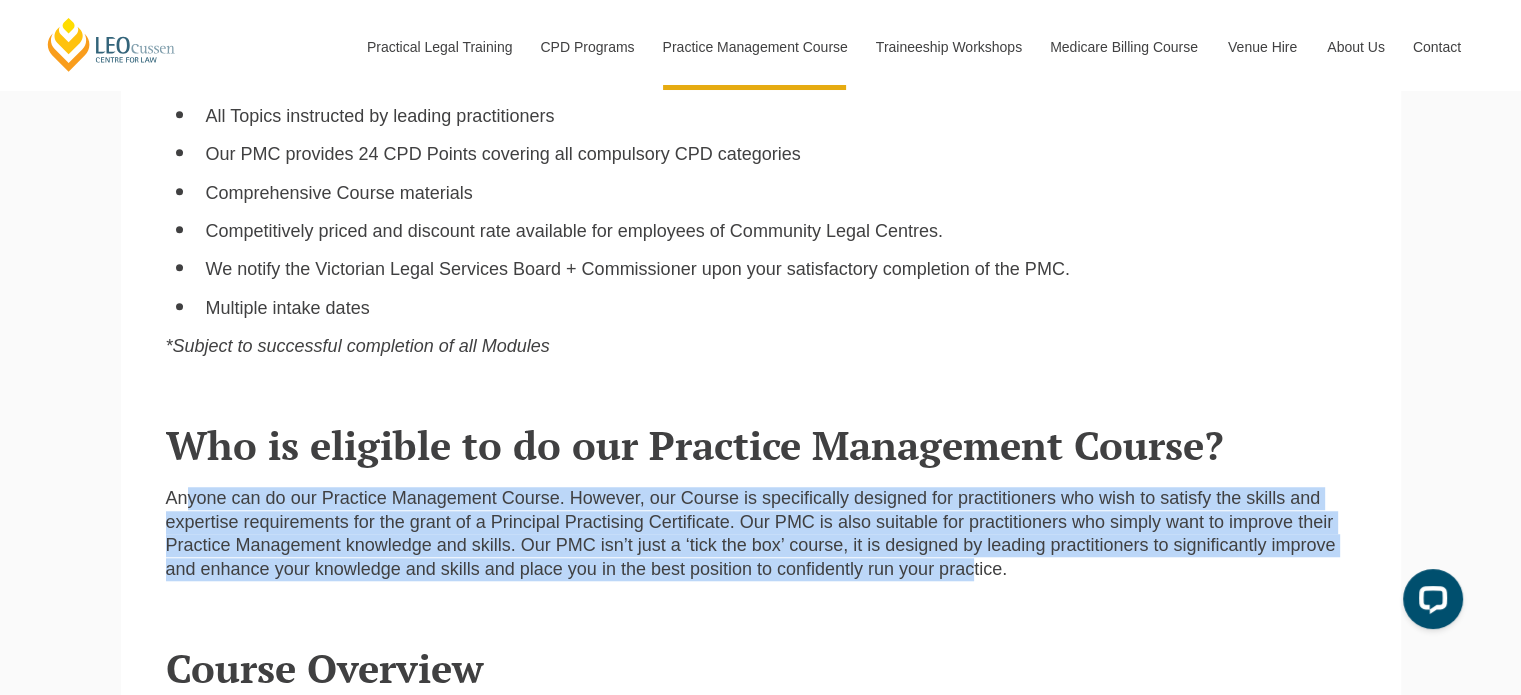 drag, startPoint x: 185, startPoint y: 496, endPoint x: 868, endPoint y: 566, distance: 686.57776 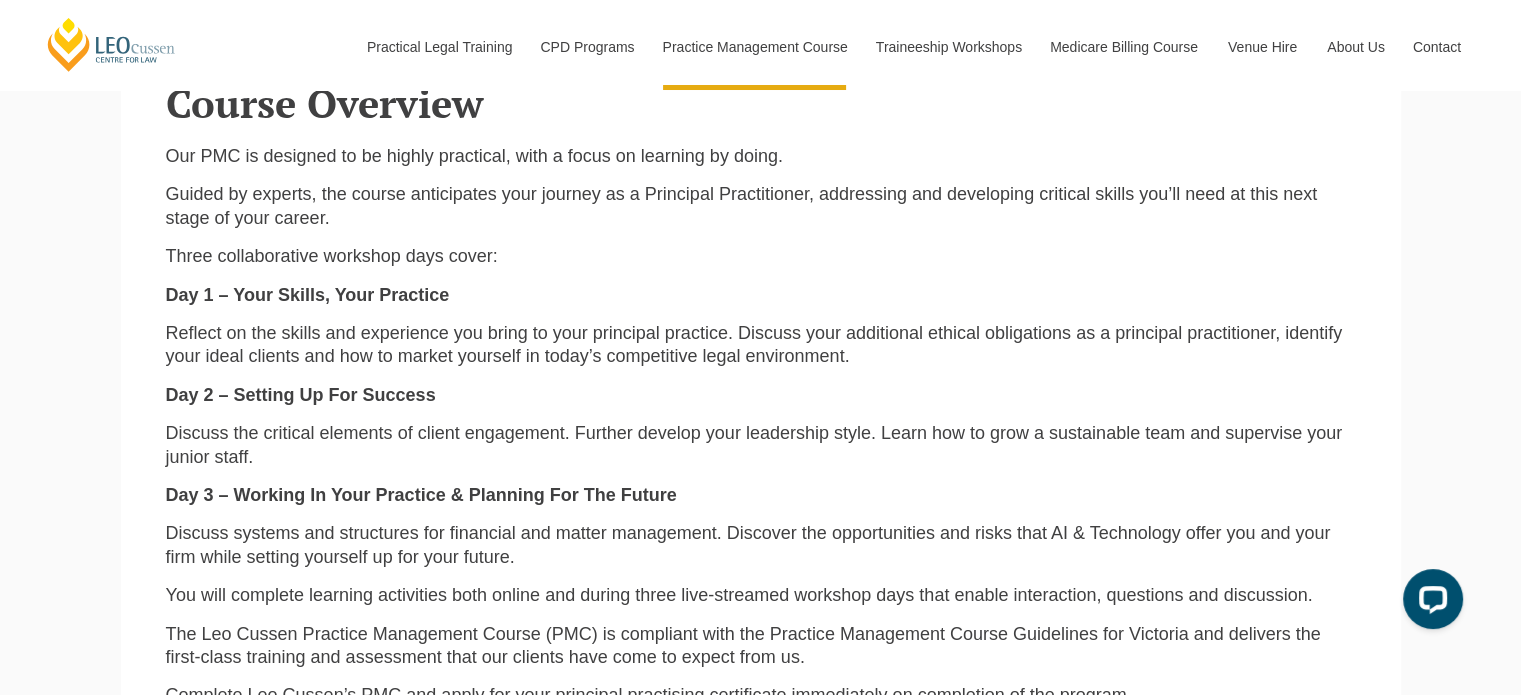 scroll, scrollTop: 2100, scrollLeft: 0, axis: vertical 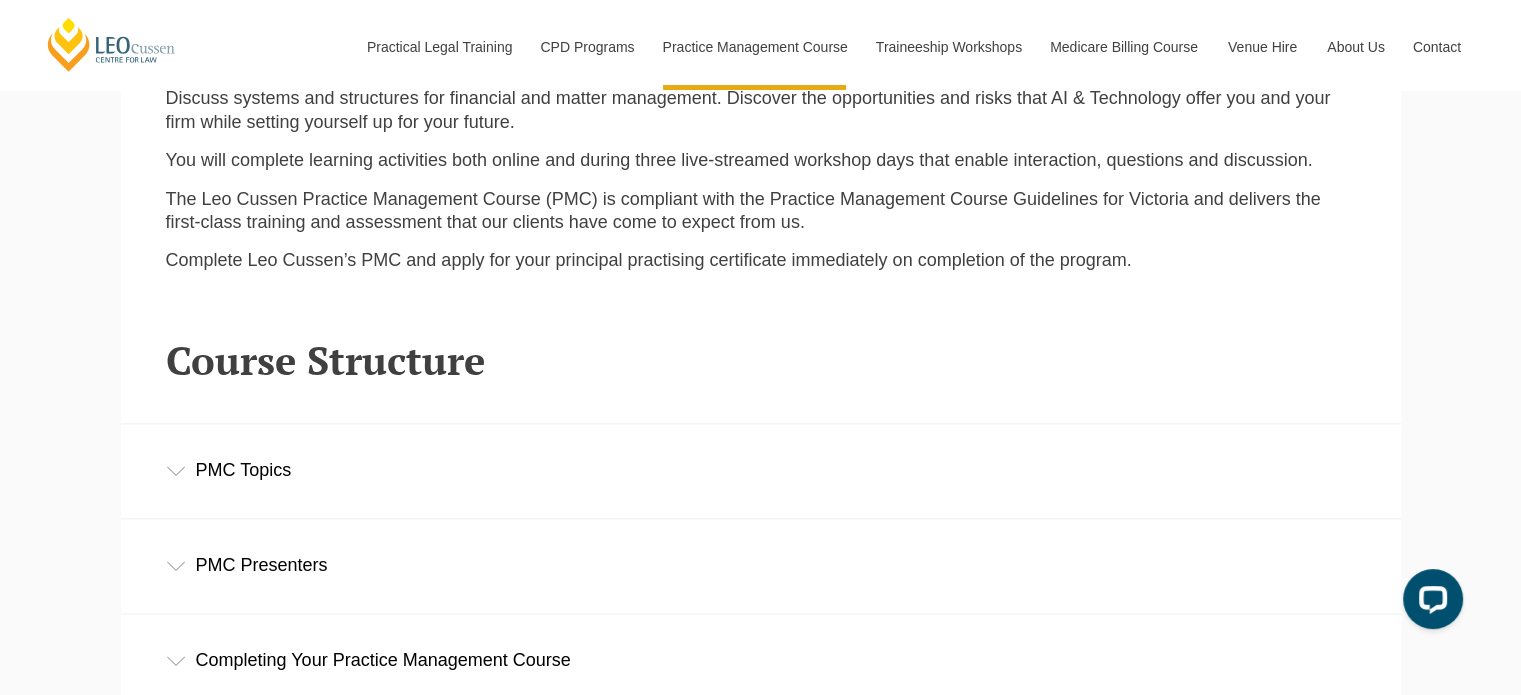 click on "PMC Topics" at bounding box center [761, 470] 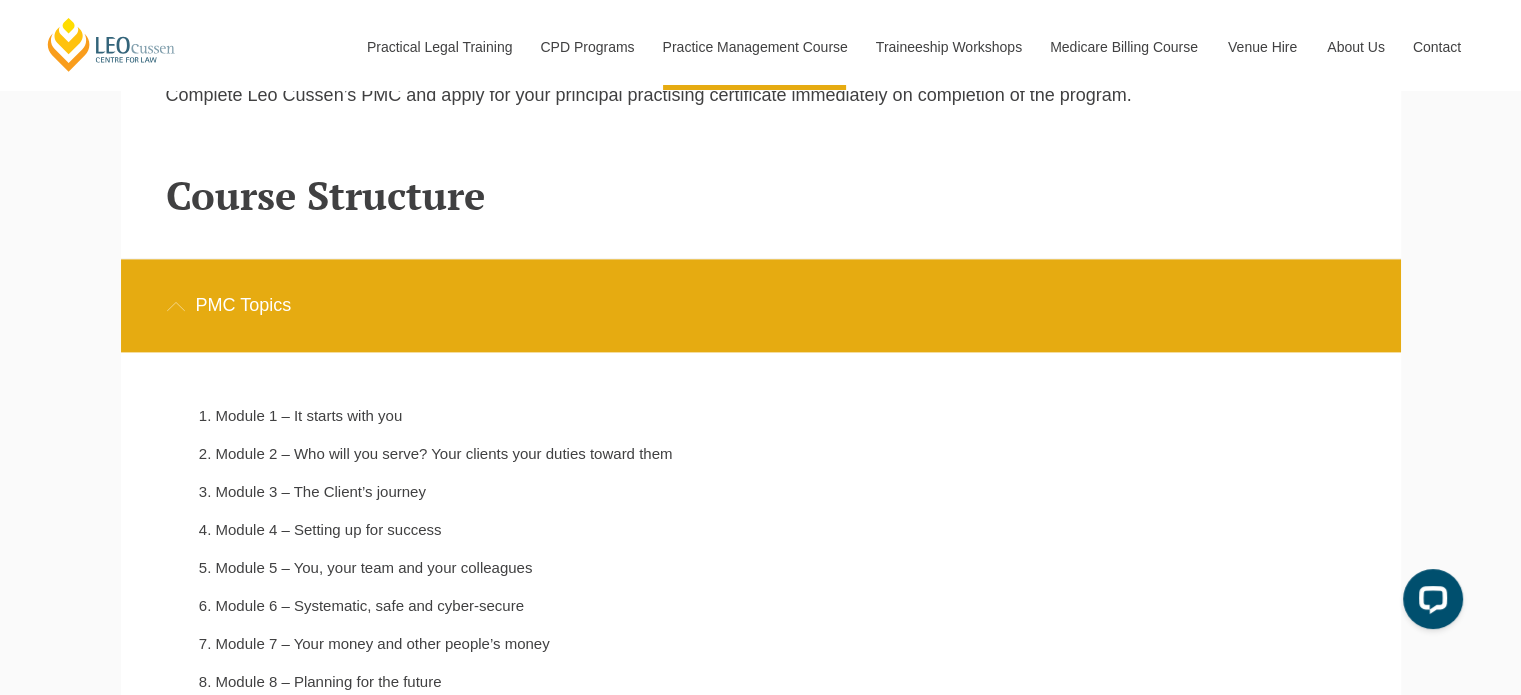 scroll, scrollTop: 2700, scrollLeft: 0, axis: vertical 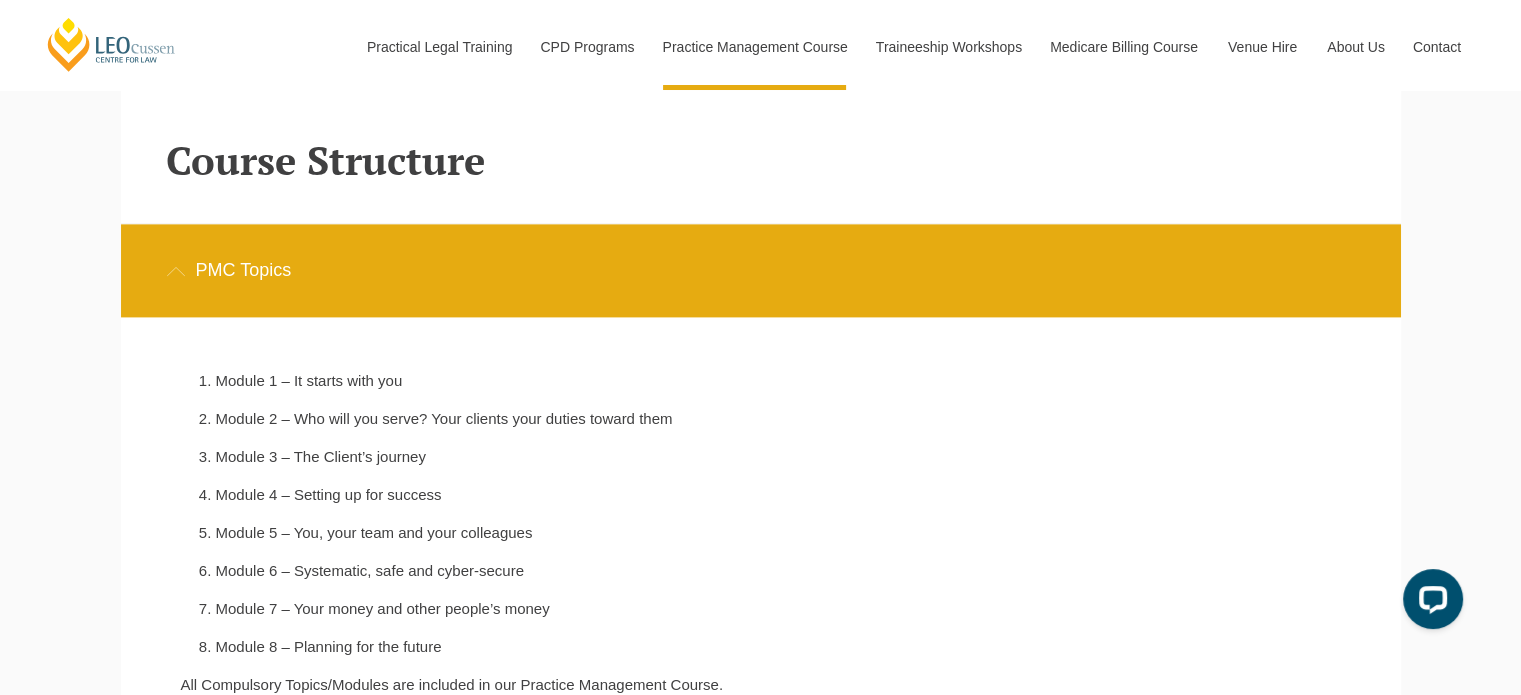 drag, startPoint x: 320, startPoint y: 429, endPoint x: 711, endPoint y: 429, distance: 391 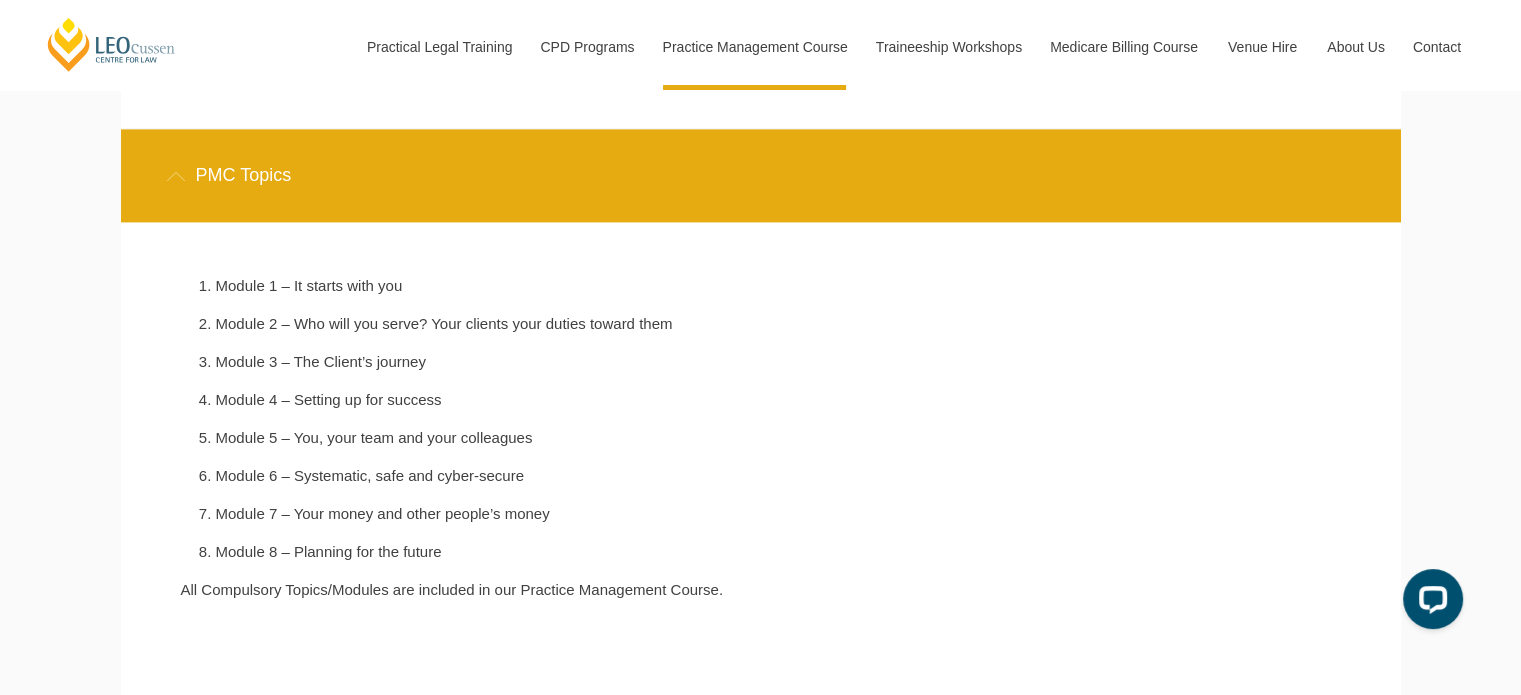 scroll, scrollTop: 2800, scrollLeft: 0, axis: vertical 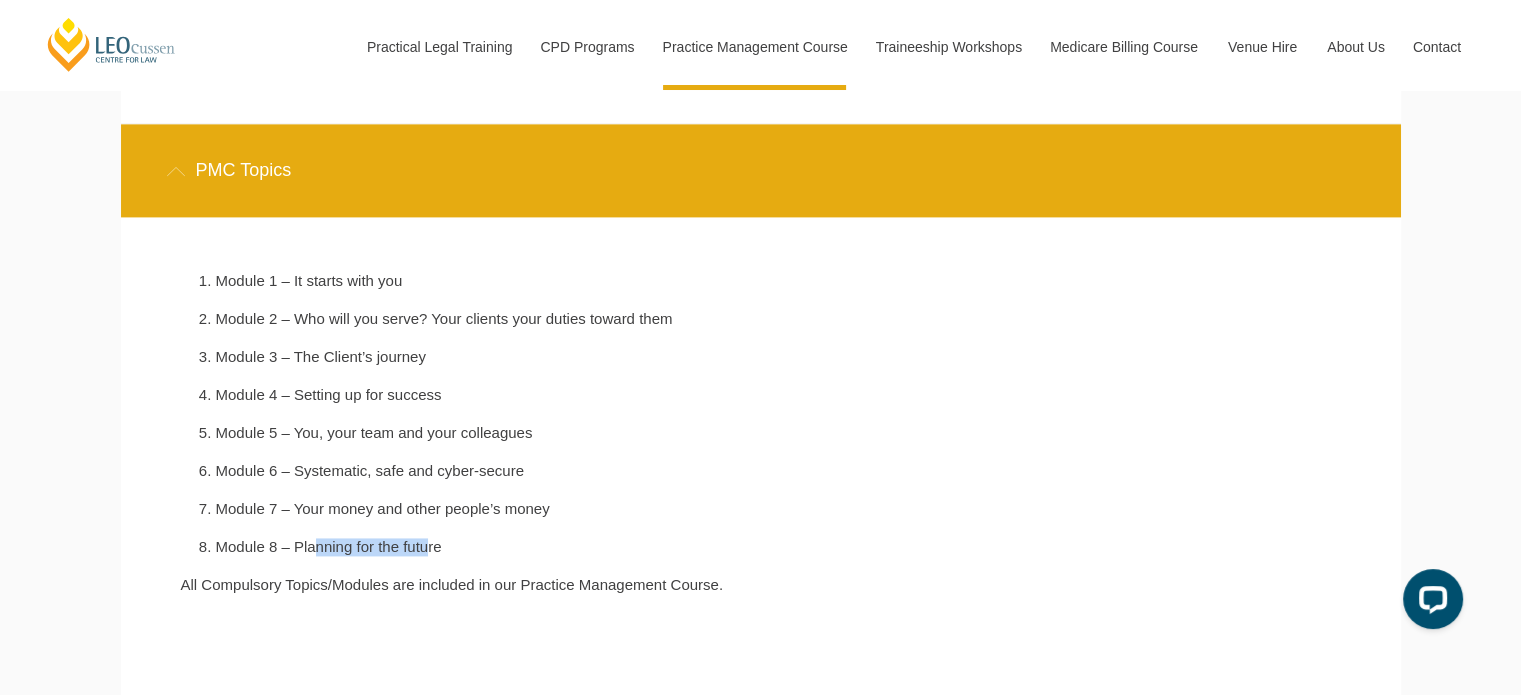 drag, startPoint x: 311, startPoint y: 547, endPoint x: 426, endPoint y: 531, distance: 116.10771 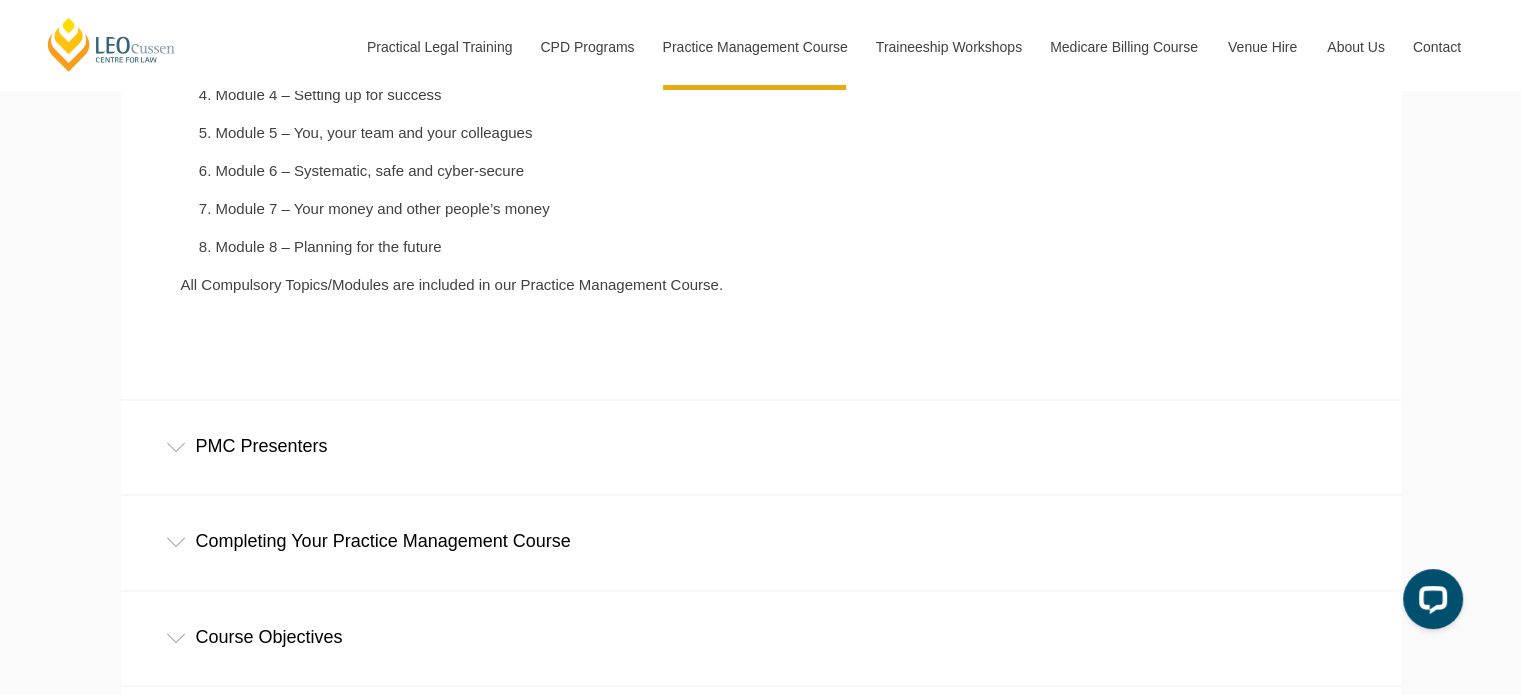 click on "PMC Presenters" at bounding box center (761, 446) 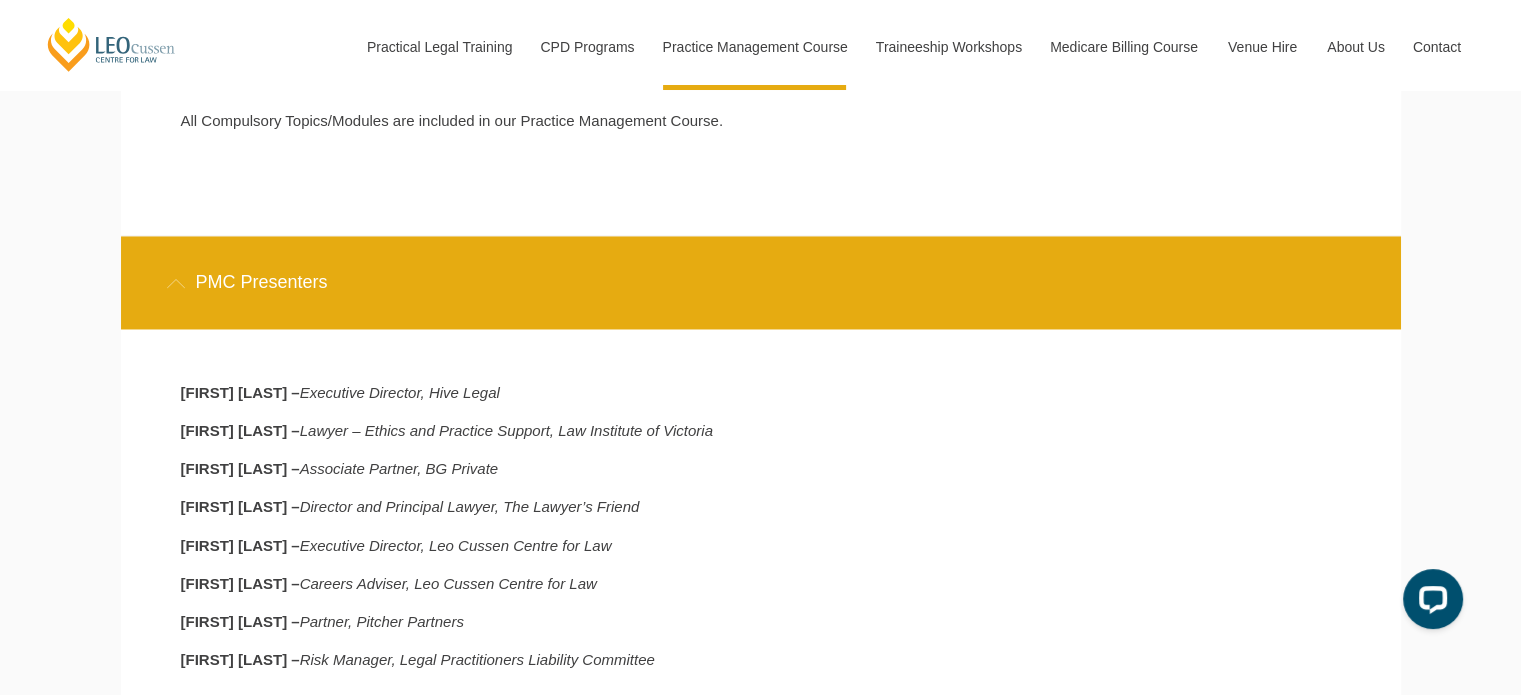 scroll, scrollTop: 3300, scrollLeft: 0, axis: vertical 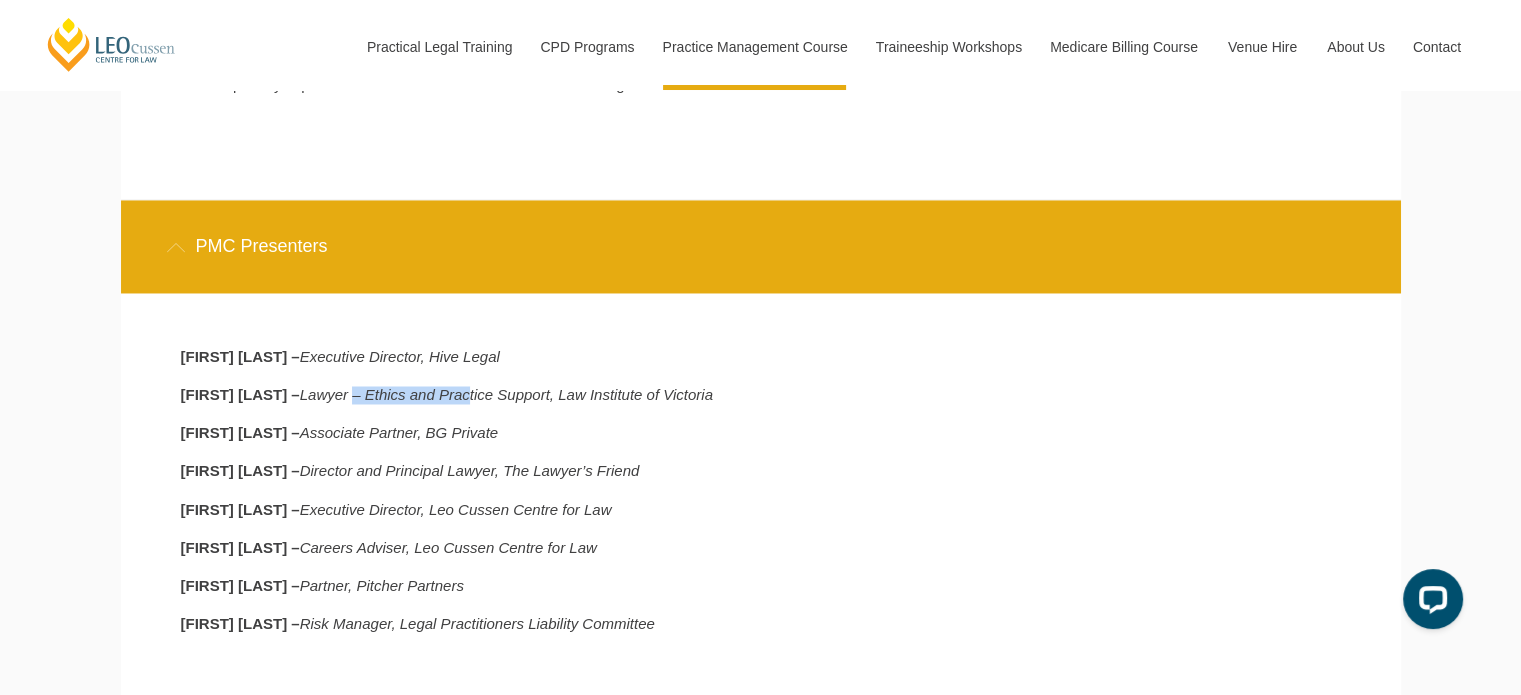 drag, startPoint x: 308, startPoint y: 377, endPoint x: 422, endPoint y: 404, distance: 117.15375 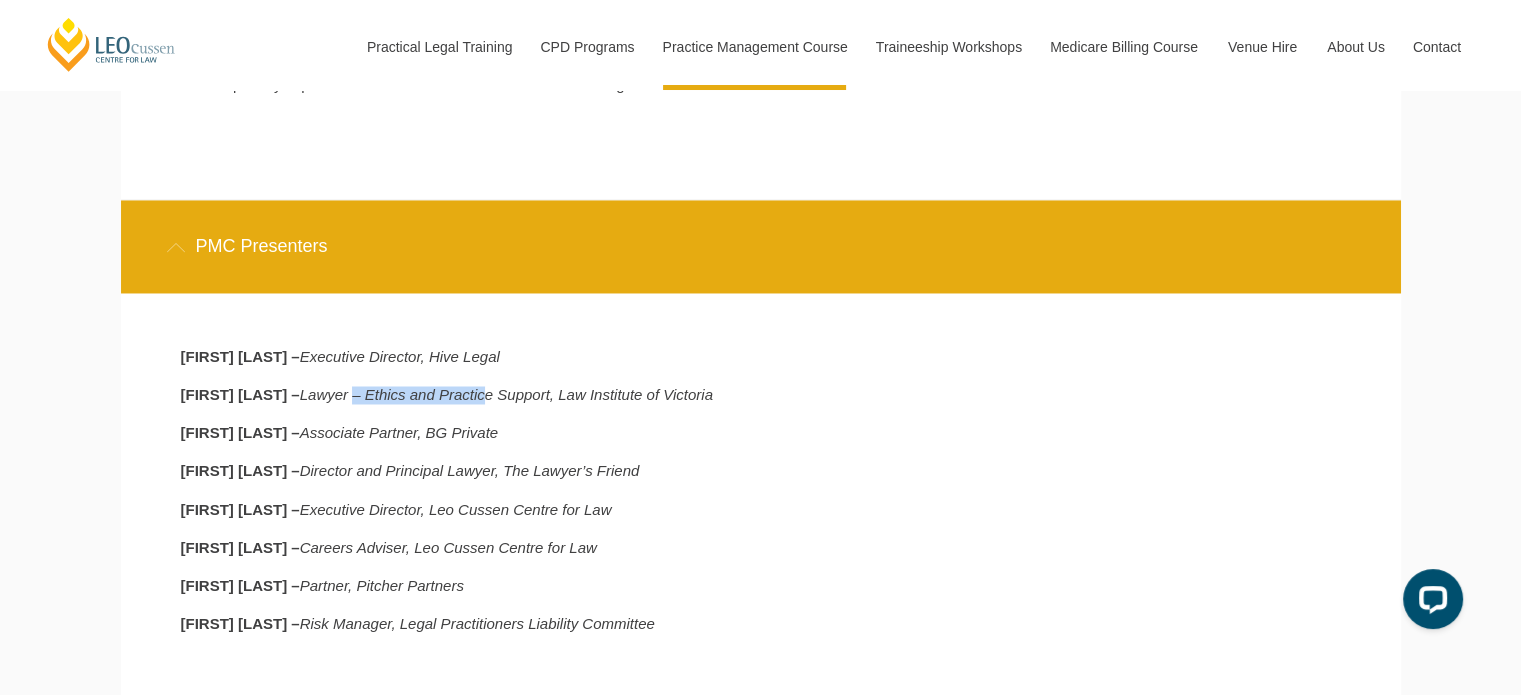 click on "Lawyer – Ethics and Practice Support, Law Institute of Victoria" at bounding box center [506, 394] 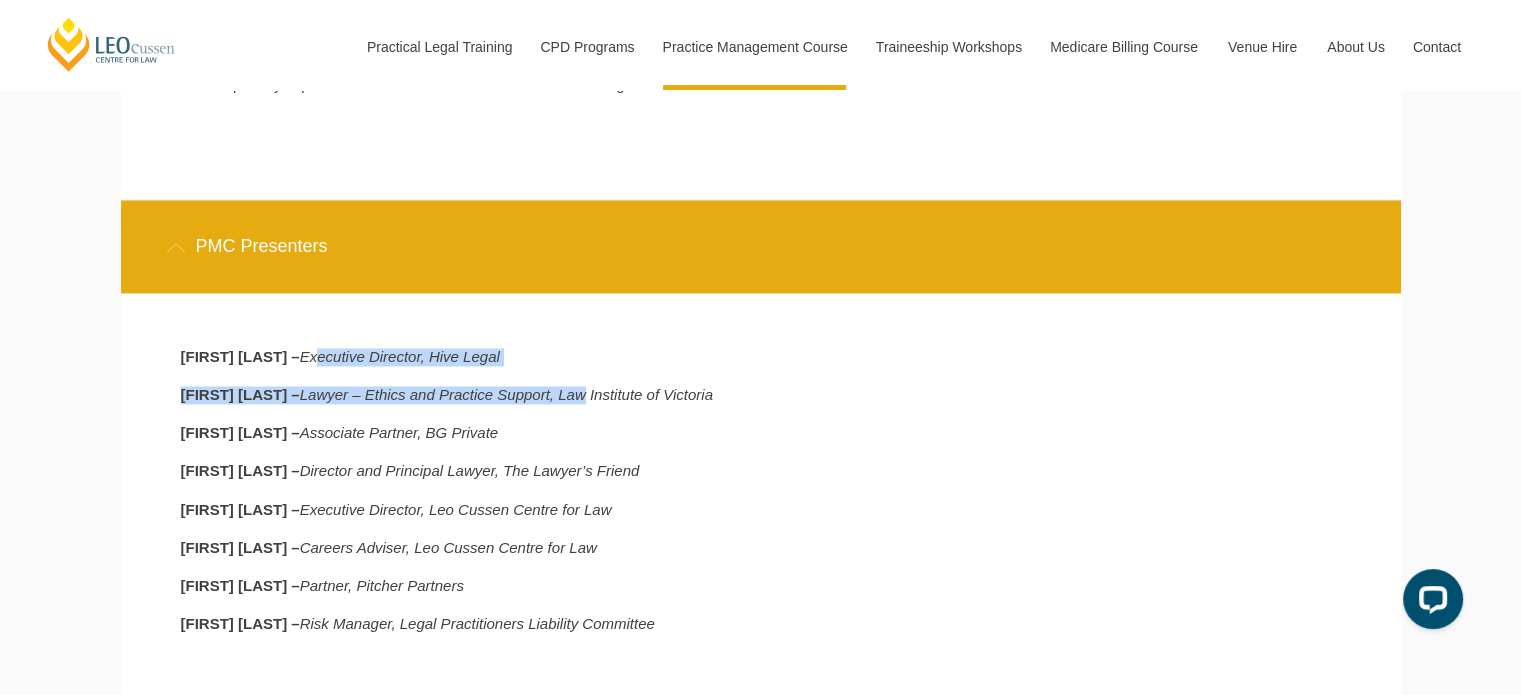 drag, startPoint x: 531, startPoint y: 378, endPoint x: 524, endPoint y: 389, distance: 13.038404 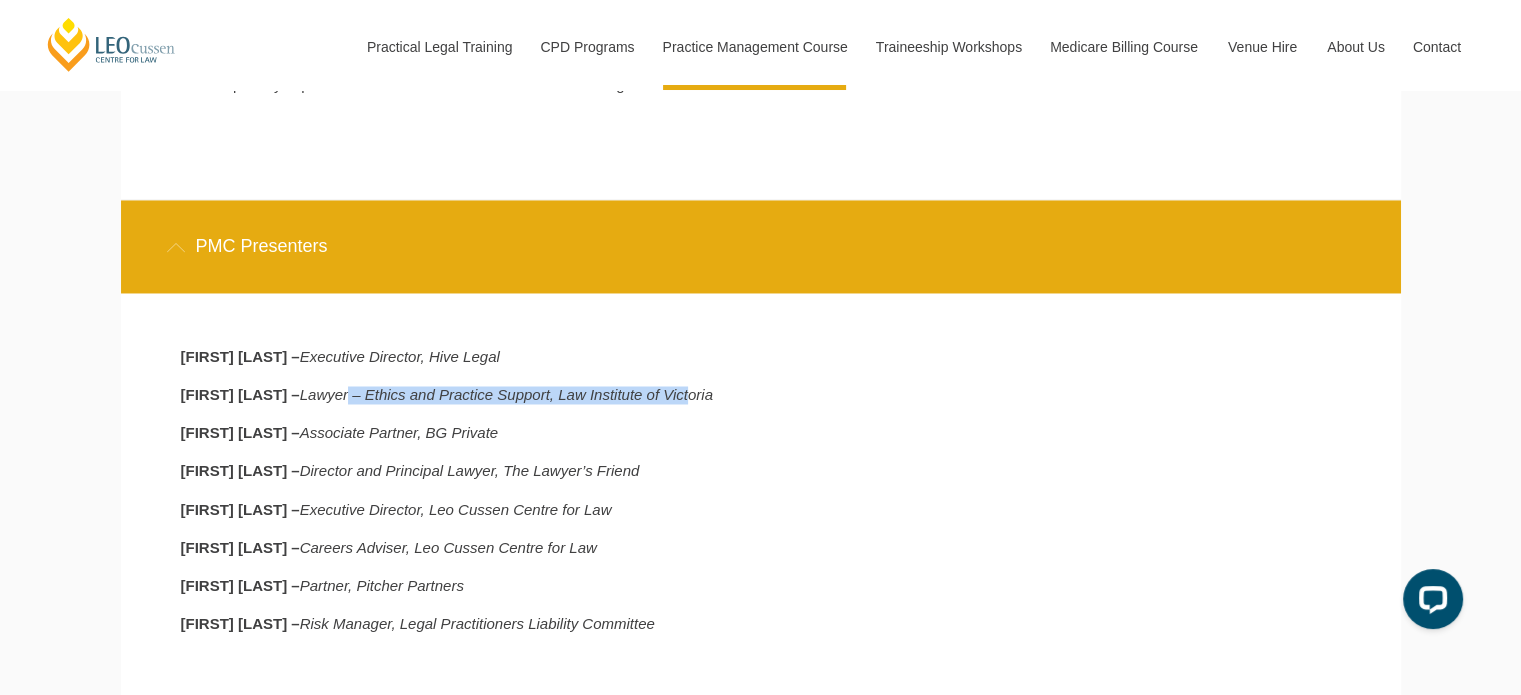 drag, startPoint x: 295, startPoint y: 402, endPoint x: 636, endPoint y: 409, distance: 341.07184 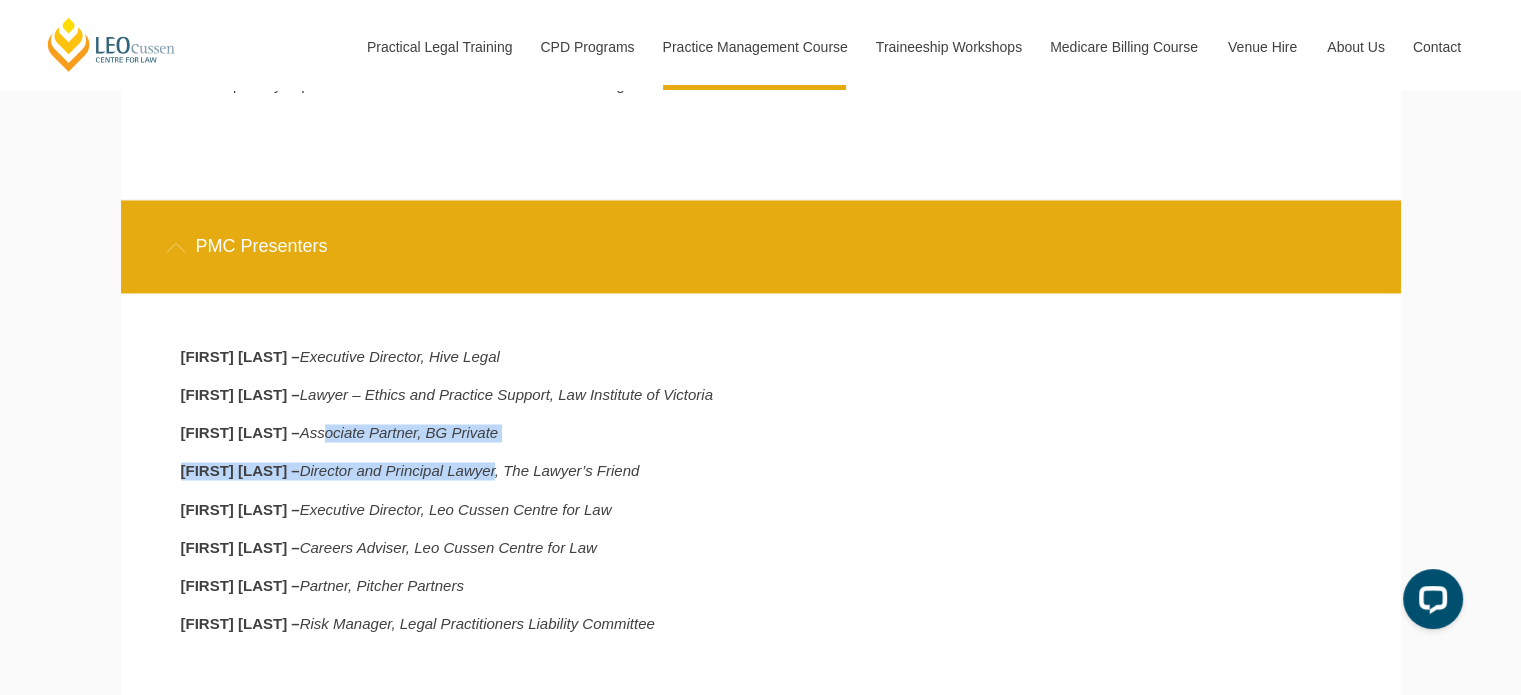drag, startPoint x: 384, startPoint y: 441, endPoint x: 490, endPoint y: 457, distance: 107.200745 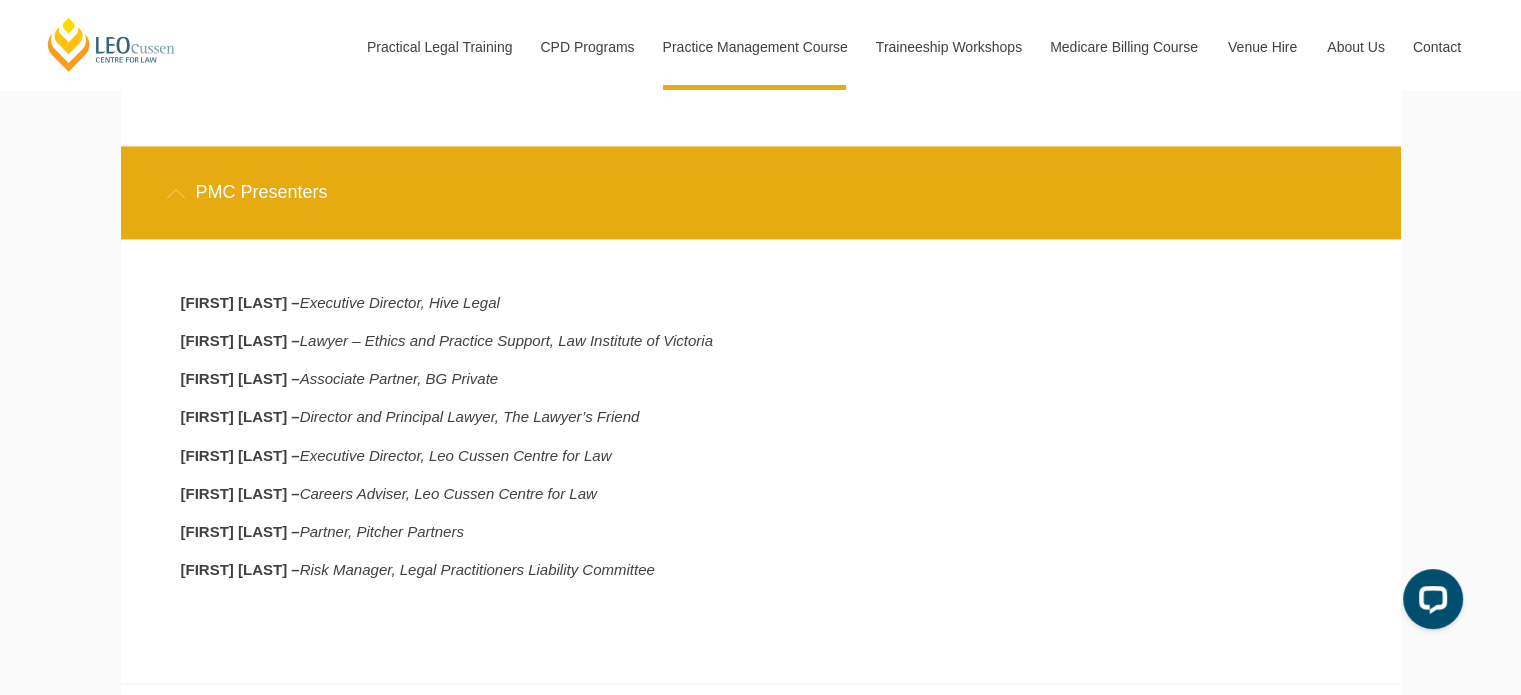 scroll, scrollTop: 3400, scrollLeft: 0, axis: vertical 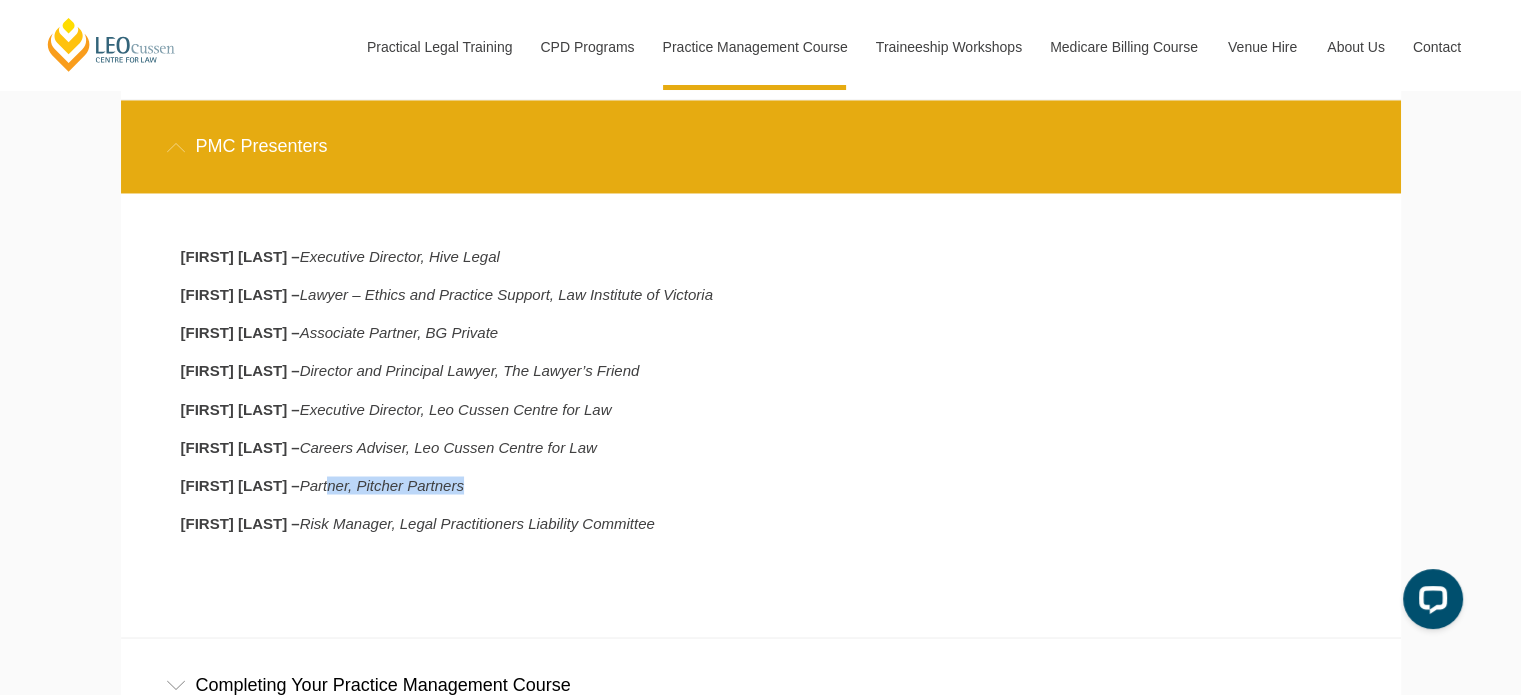 drag, startPoint x: 378, startPoint y: 488, endPoint x: 491, endPoint y: 491, distance: 113.03982 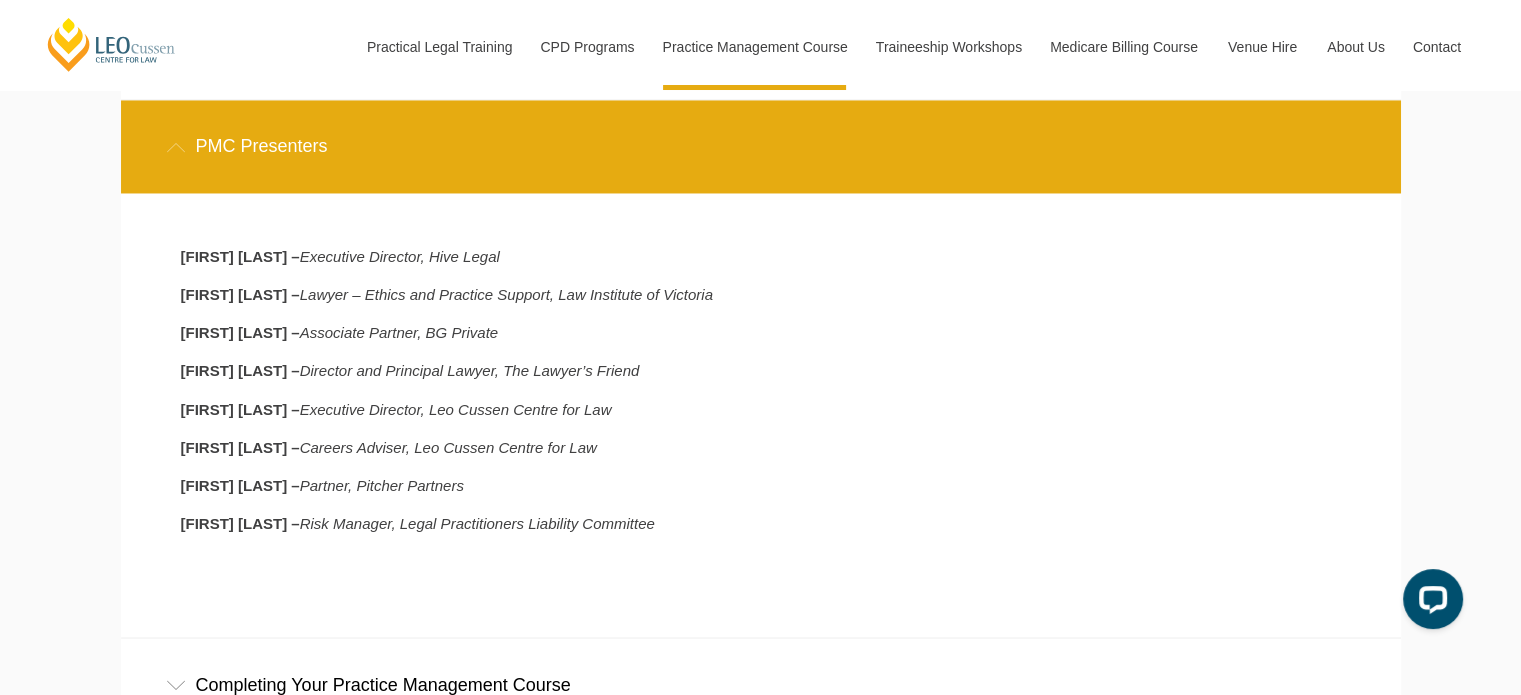 click on "Risk Manager, Legal Practitioners Liability Committee" at bounding box center (477, 522) 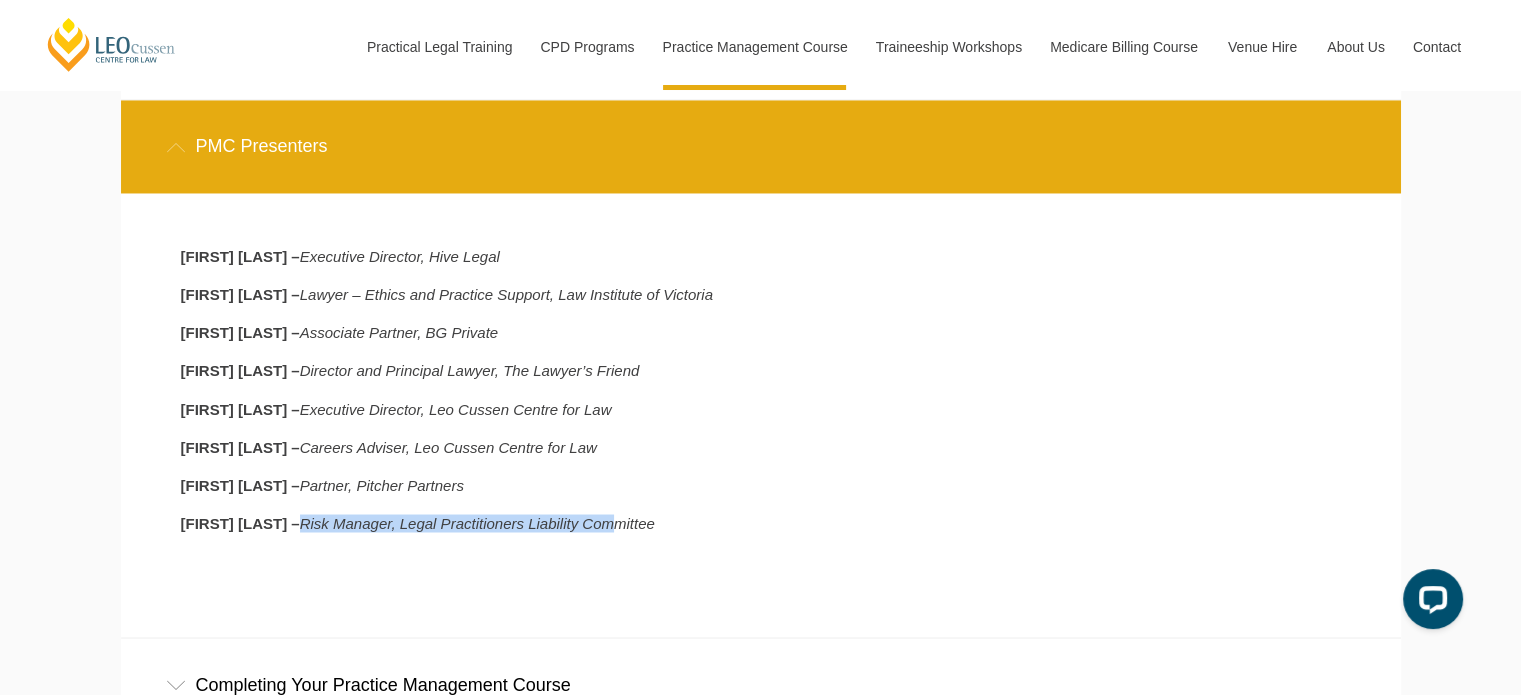 drag, startPoint x: 301, startPoint y: 535, endPoint x: 579, endPoint y: 538, distance: 278.01617 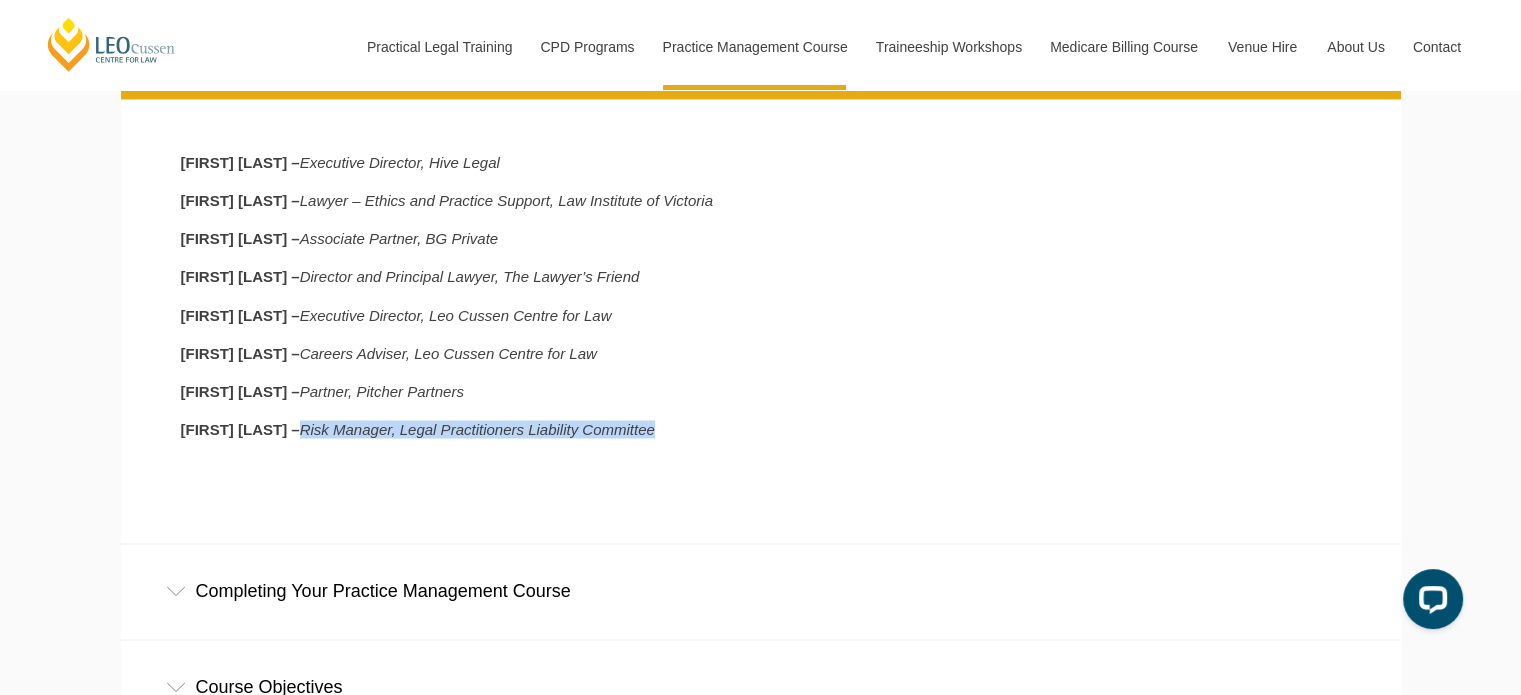 scroll, scrollTop: 3600, scrollLeft: 0, axis: vertical 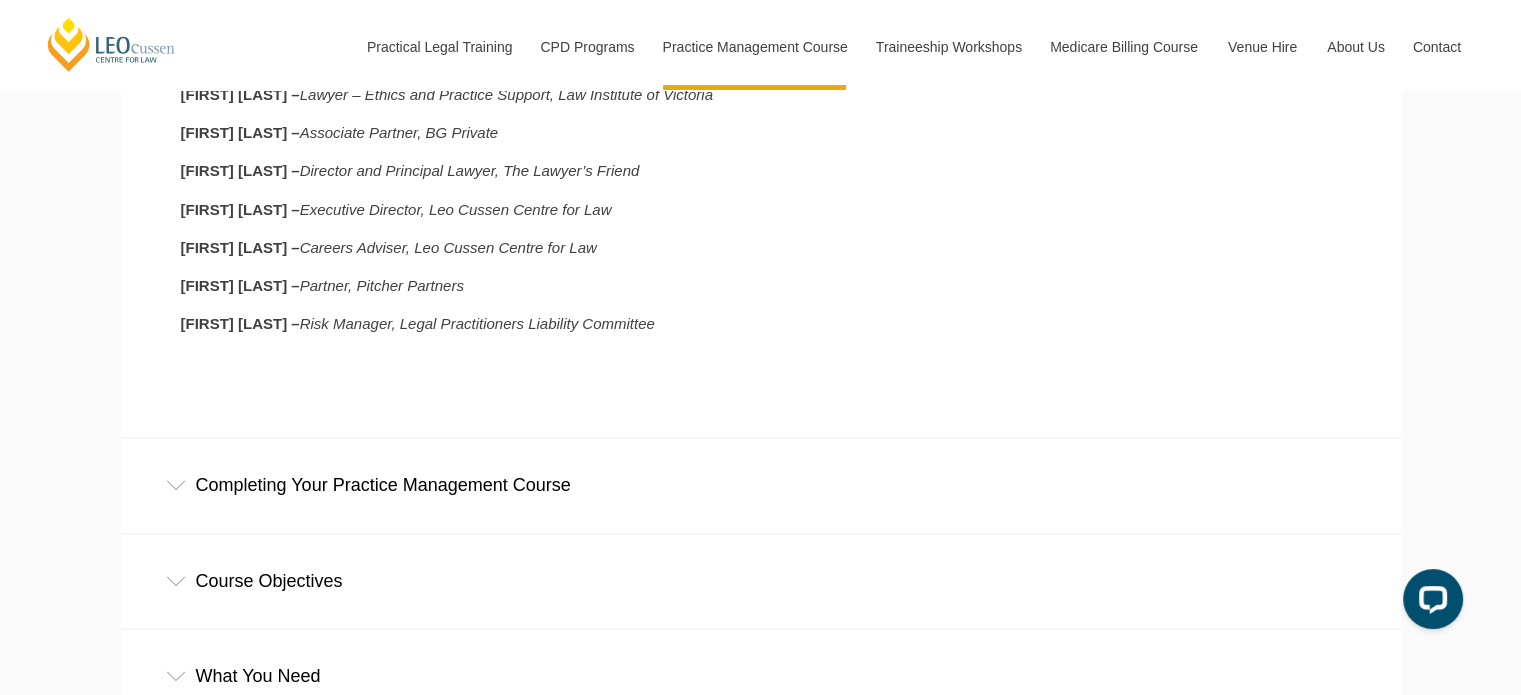 click on "Completing Your Practice Management Course" at bounding box center (761, 484) 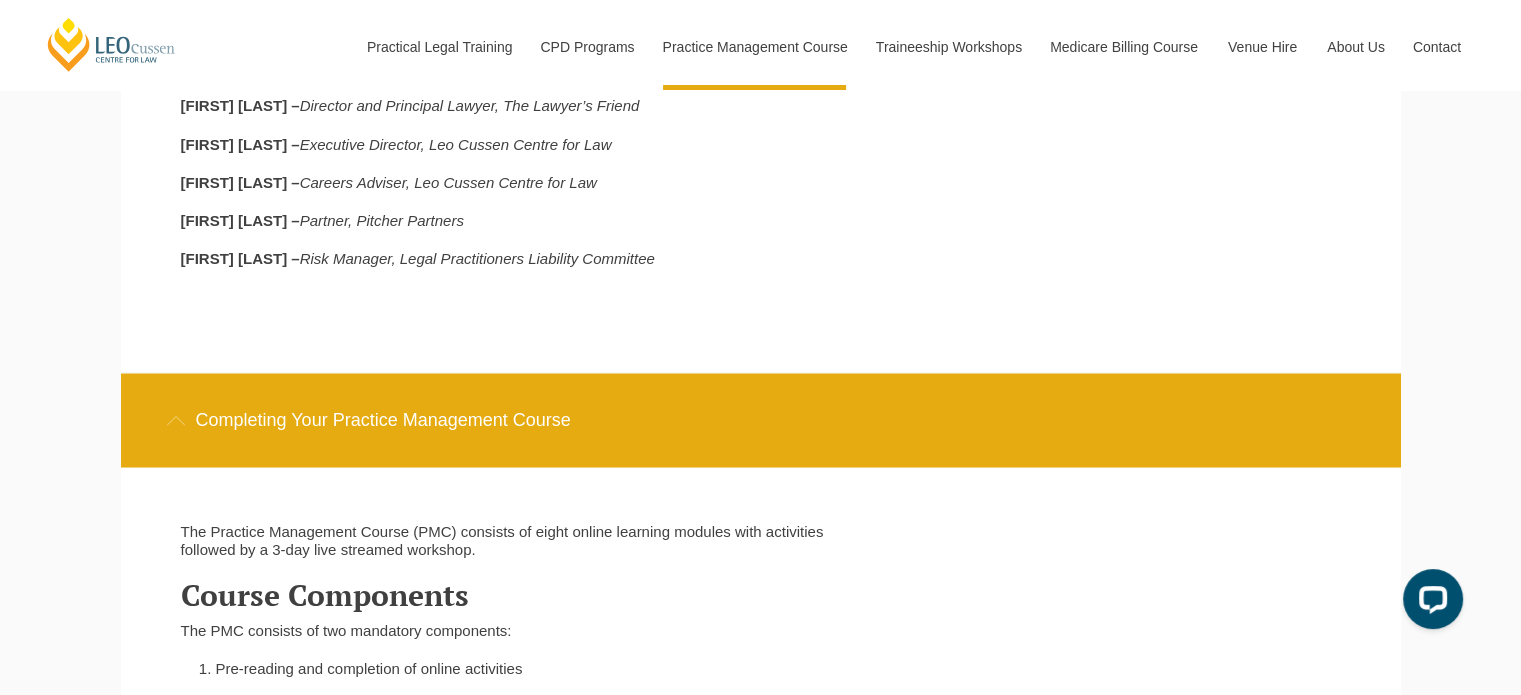 scroll, scrollTop: 3700, scrollLeft: 0, axis: vertical 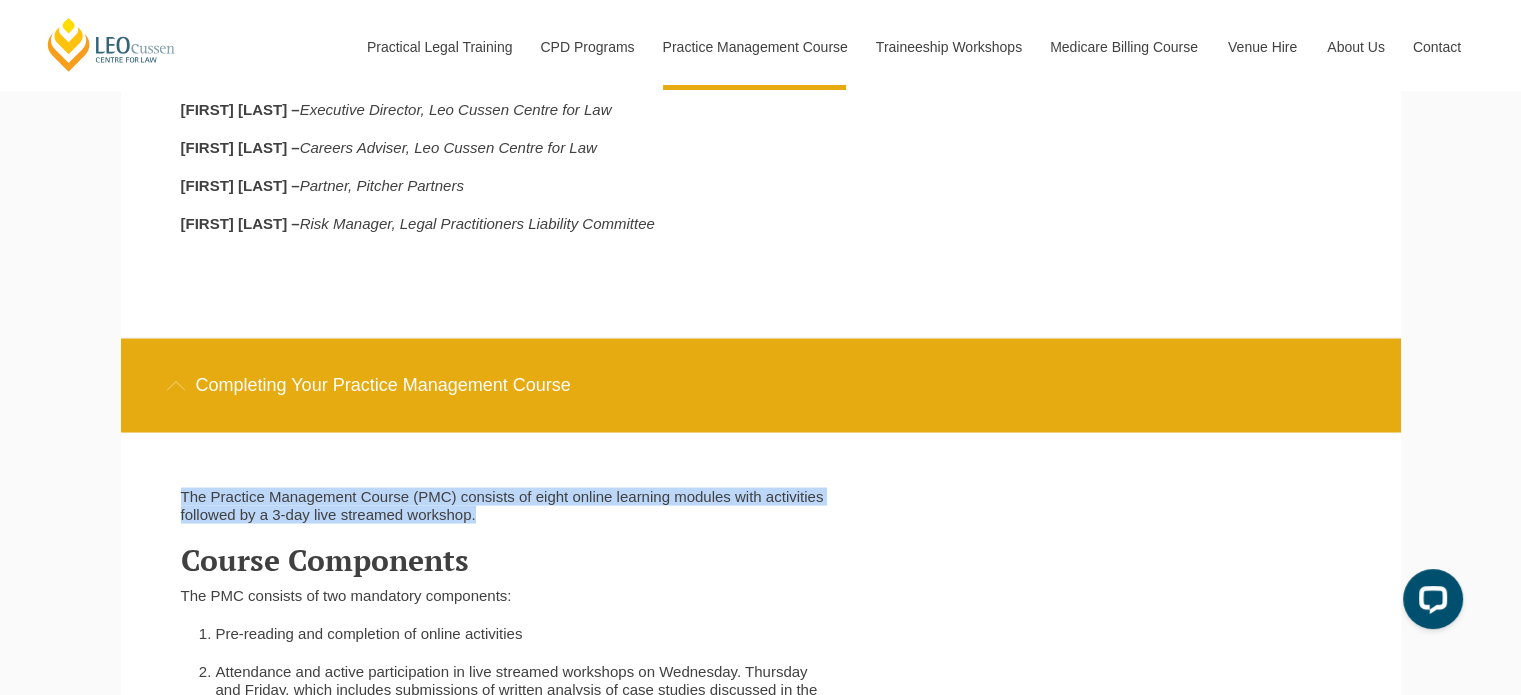 drag, startPoint x: 184, startPoint y: 495, endPoint x: 559, endPoint y: 530, distance: 376.6298 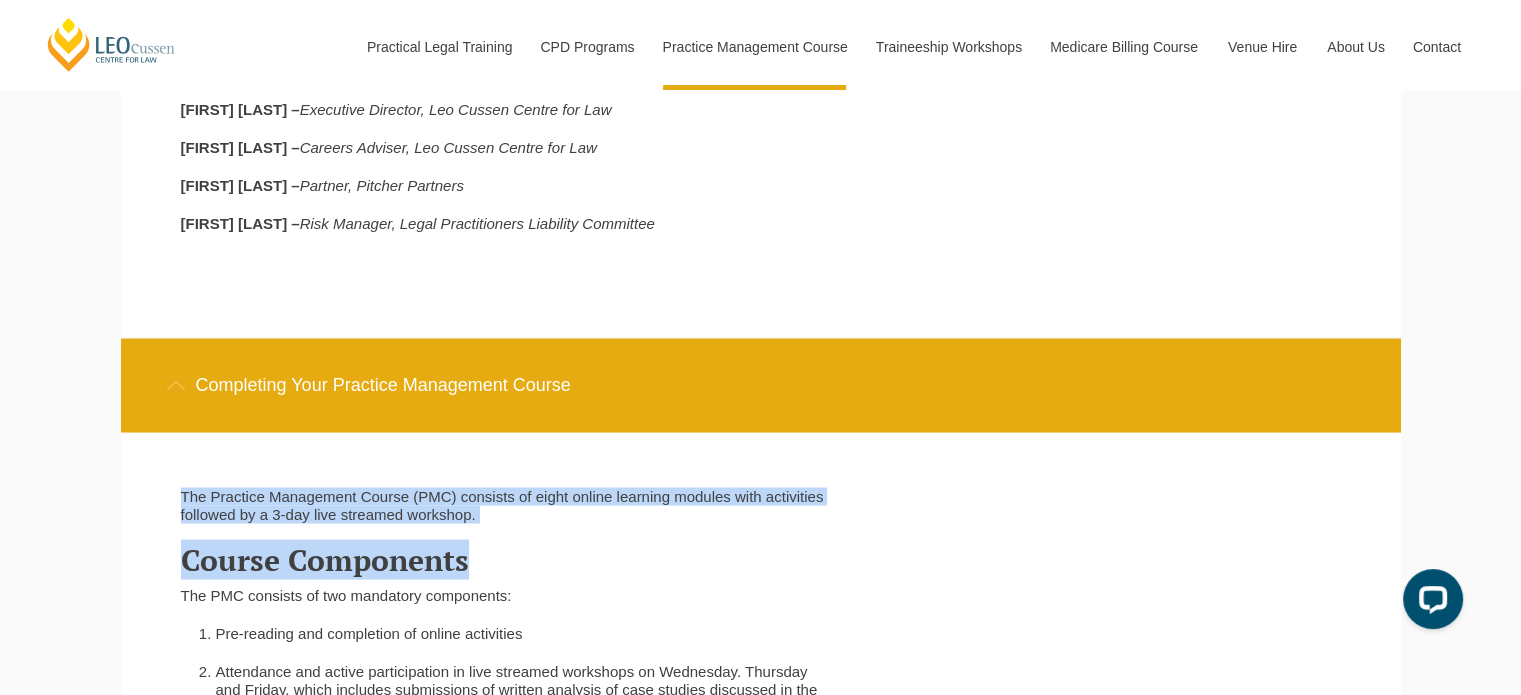 click on "The Practice Management Course (PMC) consists of eight online learning modules with activities followed by a 3-day live streamed workshop." at bounding box center [504, 505] 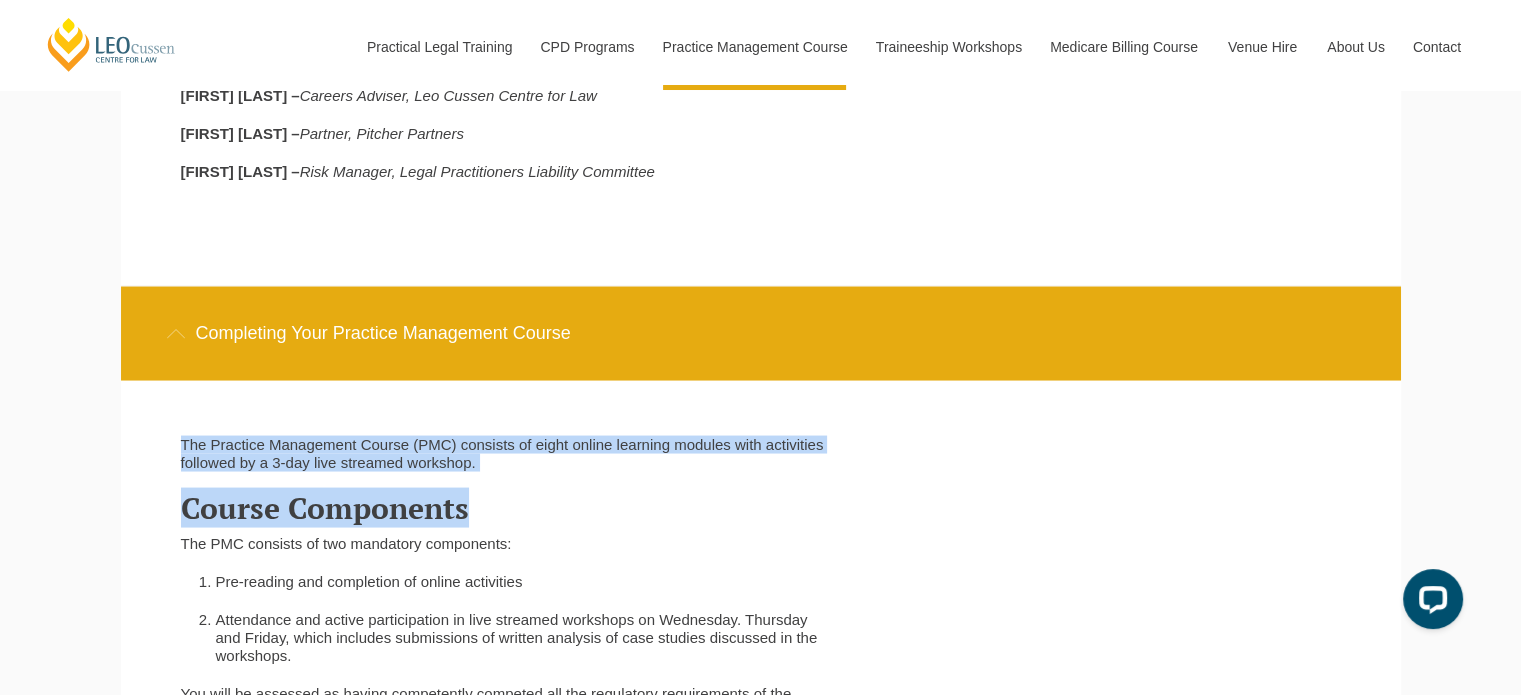 scroll, scrollTop: 3800, scrollLeft: 0, axis: vertical 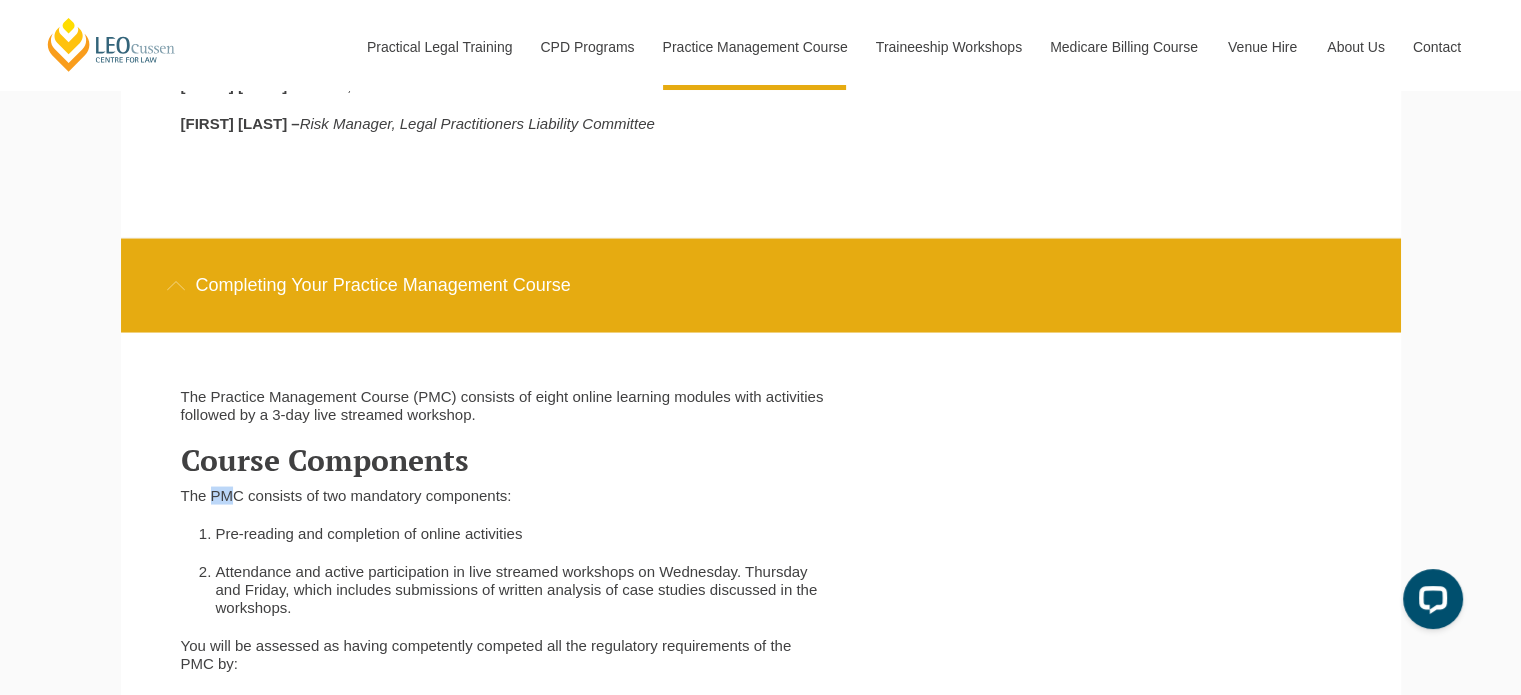 click on "The PMC consists of two mandatory components:" at bounding box center (504, 495) 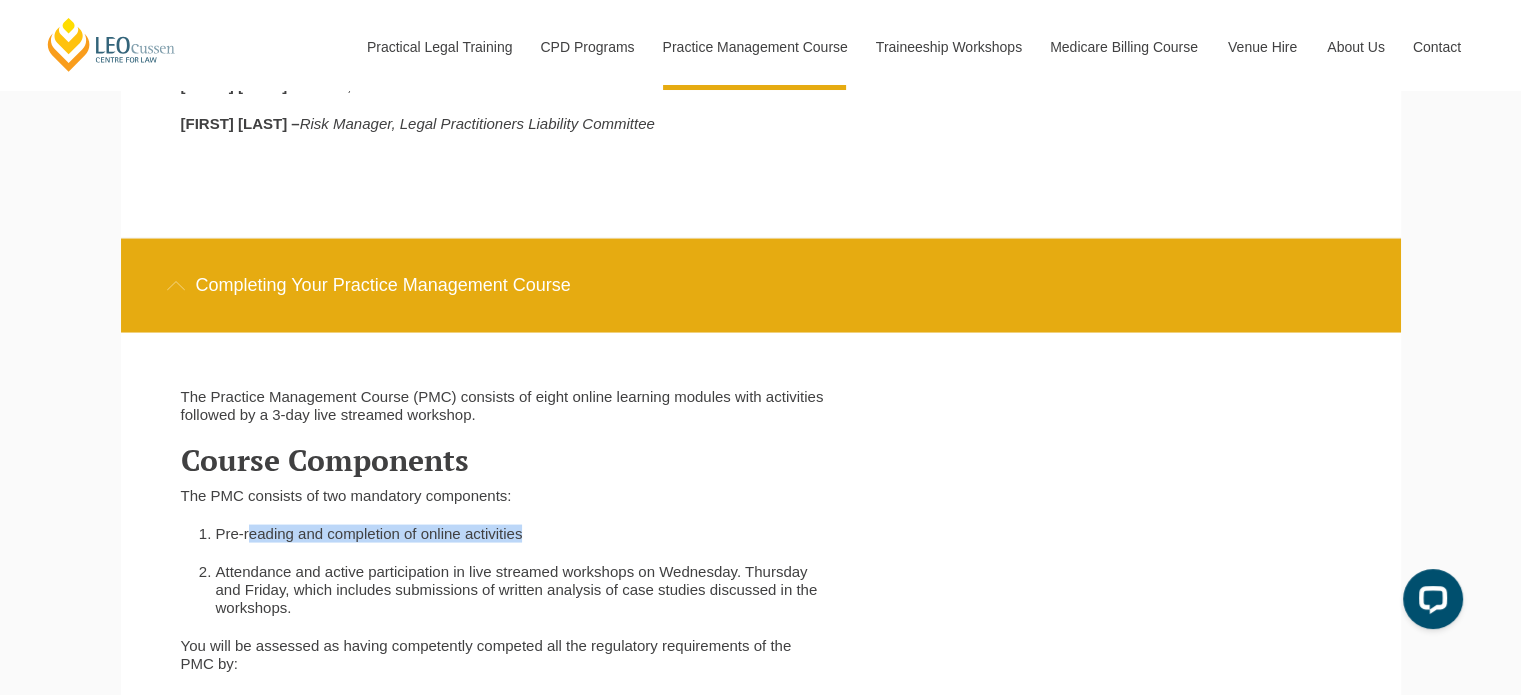 drag, startPoint x: 248, startPoint y: 523, endPoint x: 468, endPoint y: 547, distance: 221.30522 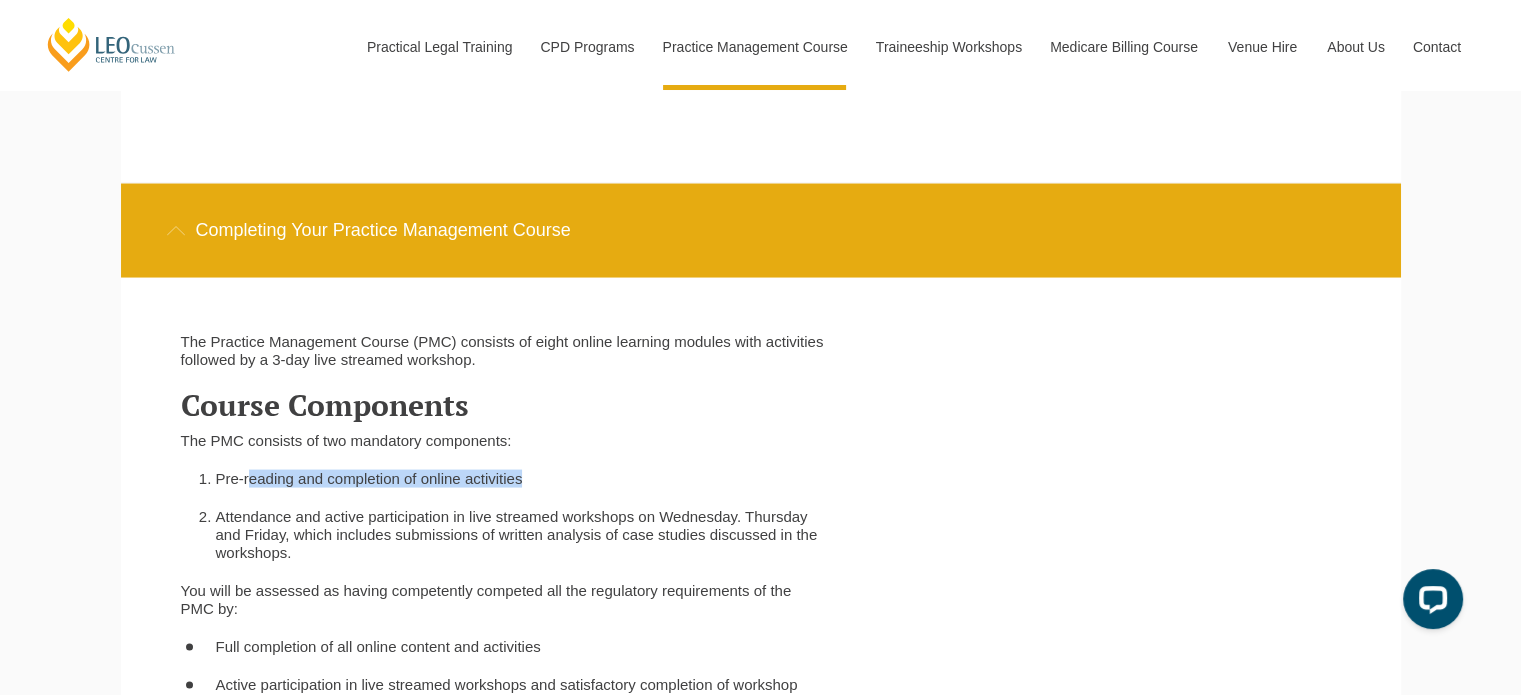 scroll, scrollTop: 3900, scrollLeft: 0, axis: vertical 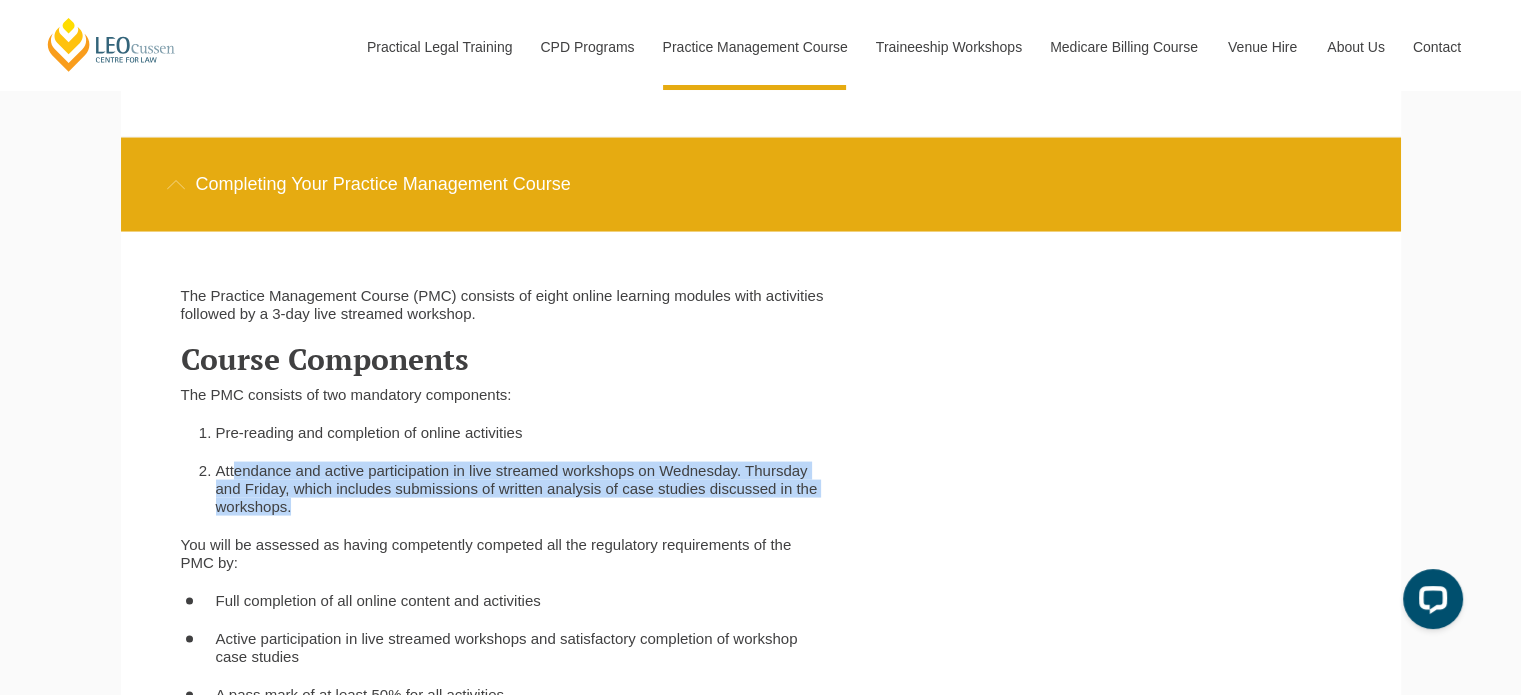 drag, startPoint x: 243, startPoint y: 473, endPoint x: 444, endPoint y: 509, distance: 204.19843 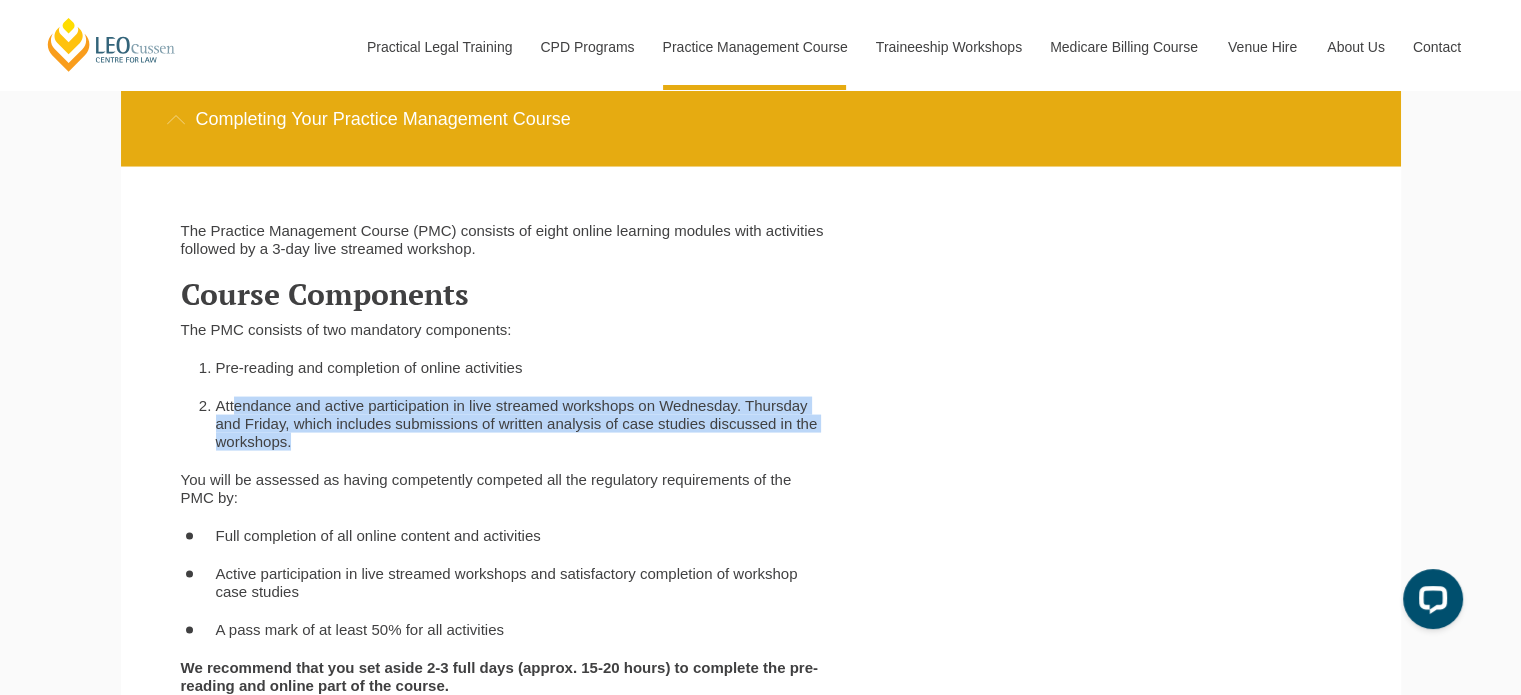 scroll, scrollTop: 4000, scrollLeft: 0, axis: vertical 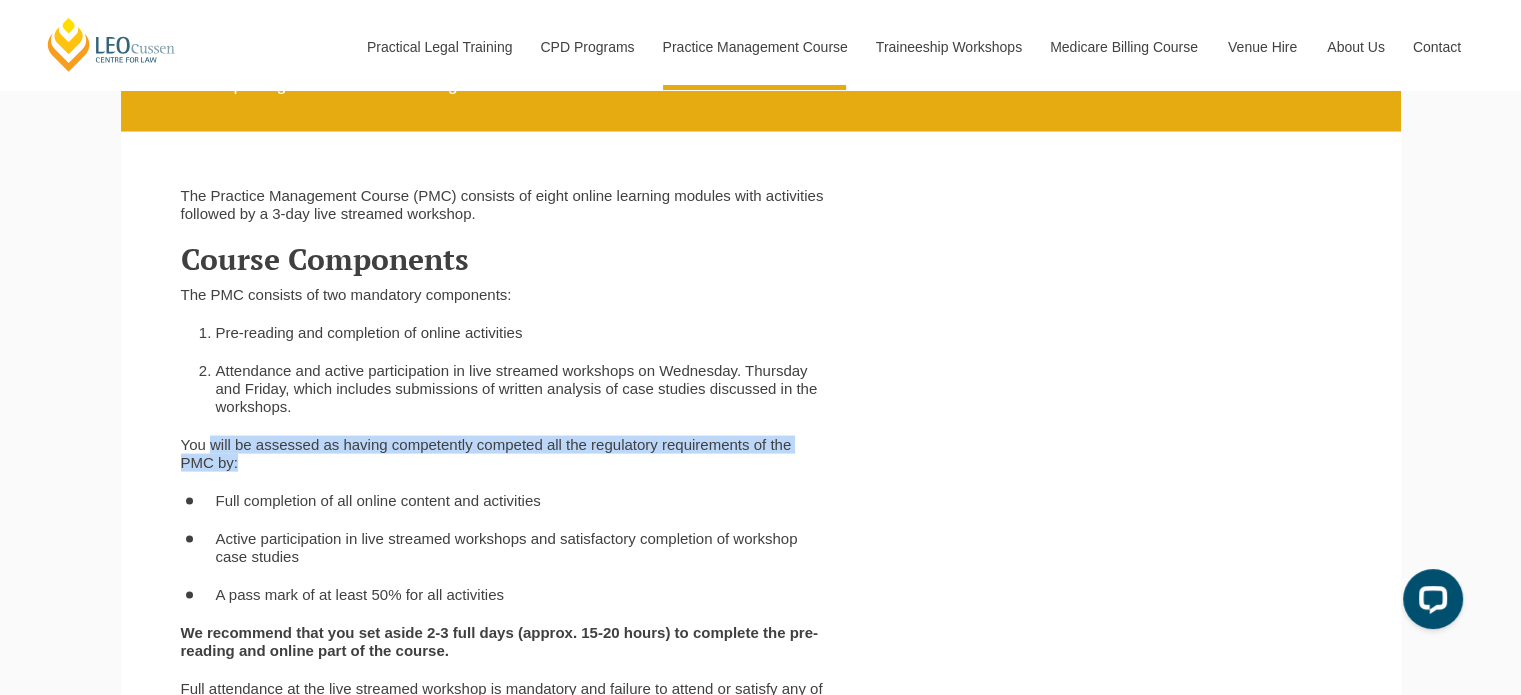 drag, startPoint x: 214, startPoint y: 455, endPoint x: 445, endPoint y: 468, distance: 231.36551 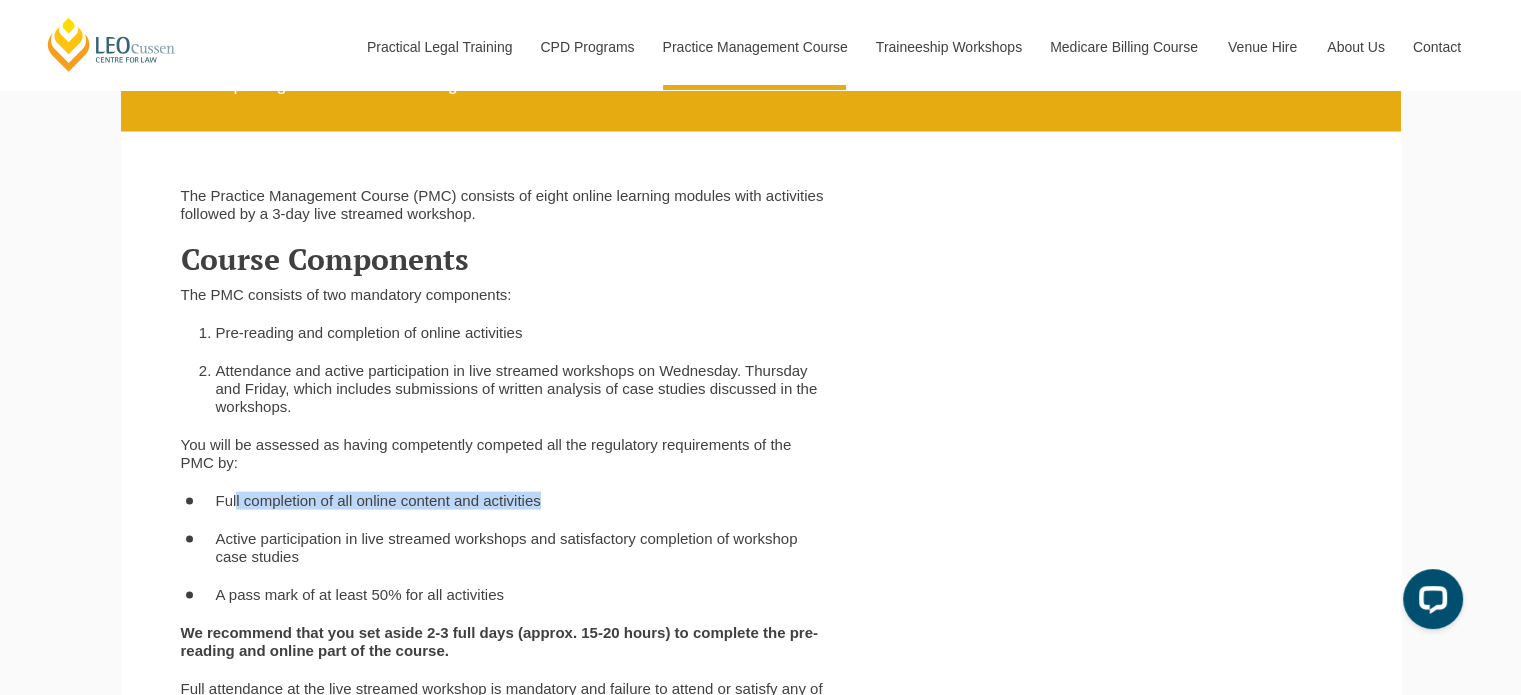 drag, startPoint x: 235, startPoint y: 507, endPoint x: 580, endPoint y: 505, distance: 345.0058 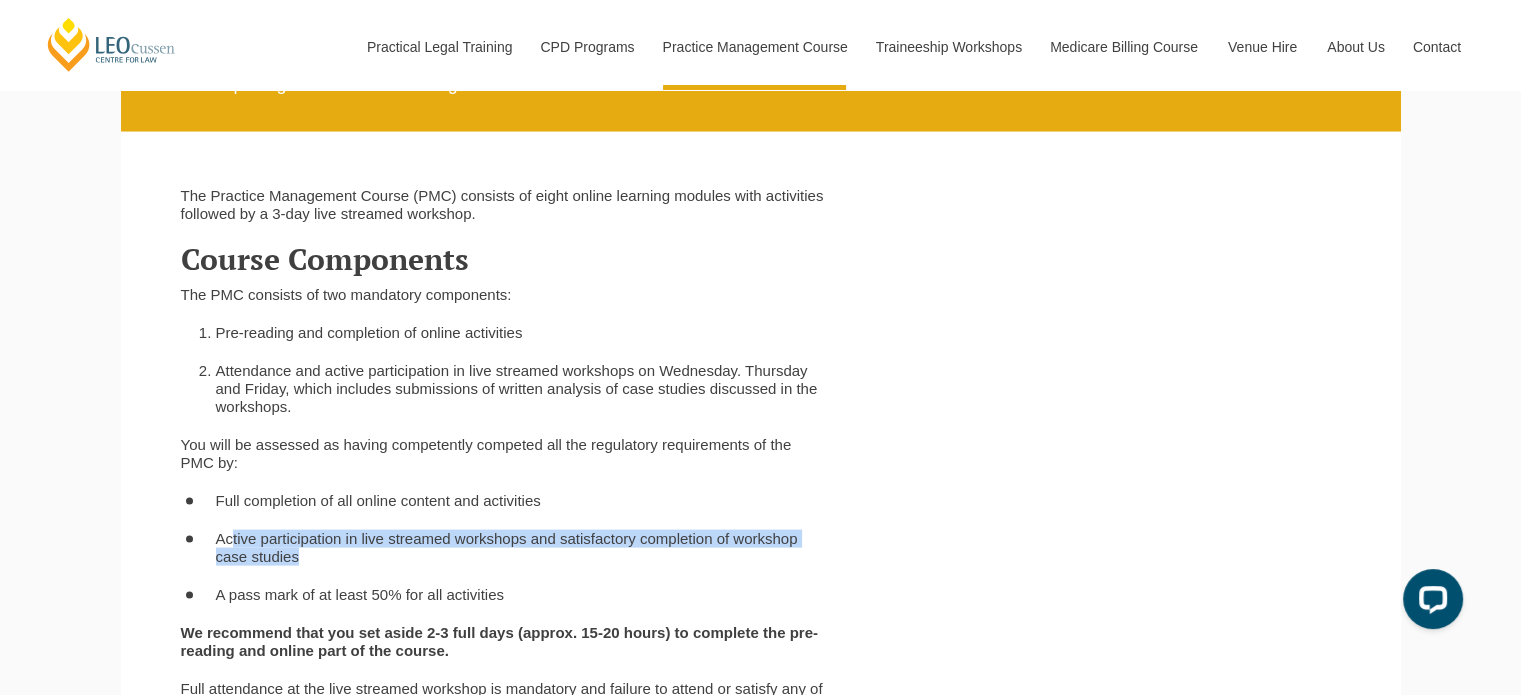 drag, startPoint x: 229, startPoint y: 543, endPoint x: 517, endPoint y: 559, distance: 288.4441 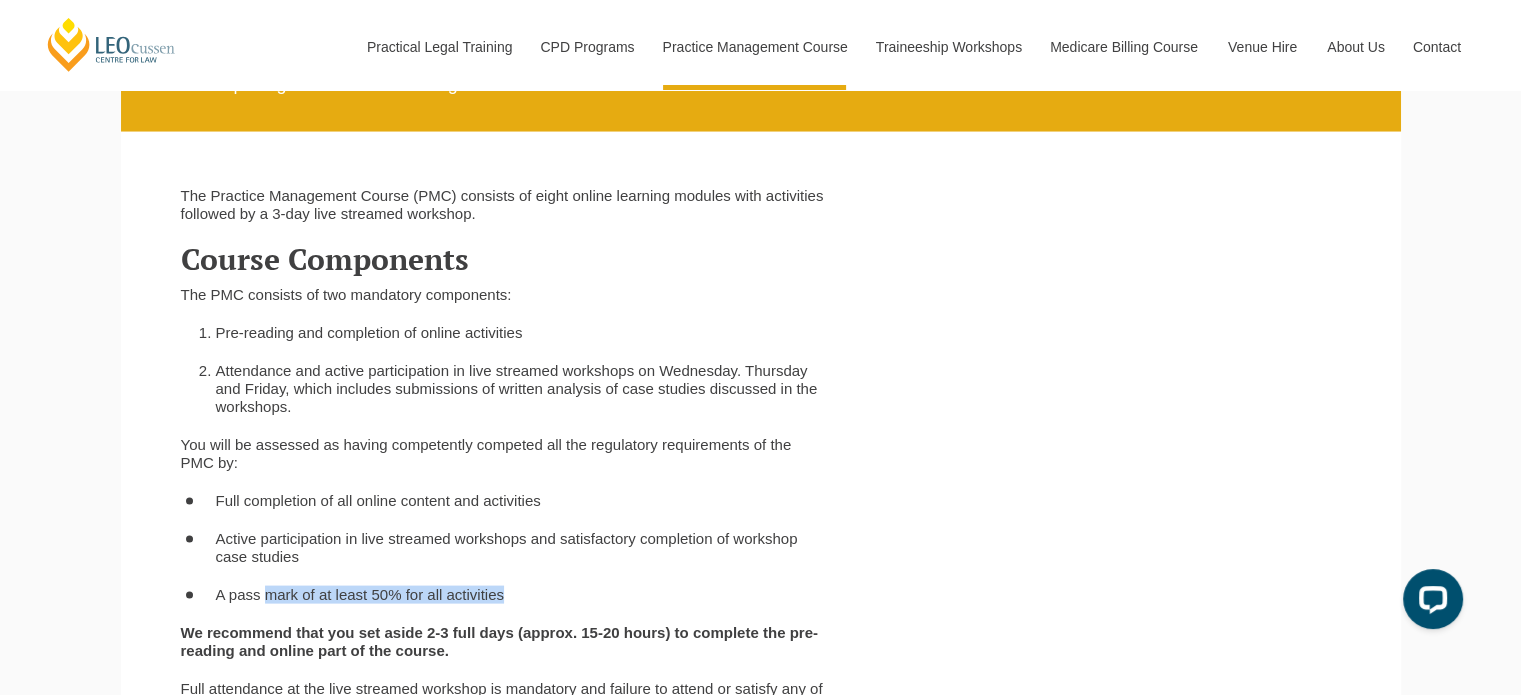 drag, startPoint x: 266, startPoint y: 592, endPoint x: 545, endPoint y: 594, distance: 279.00717 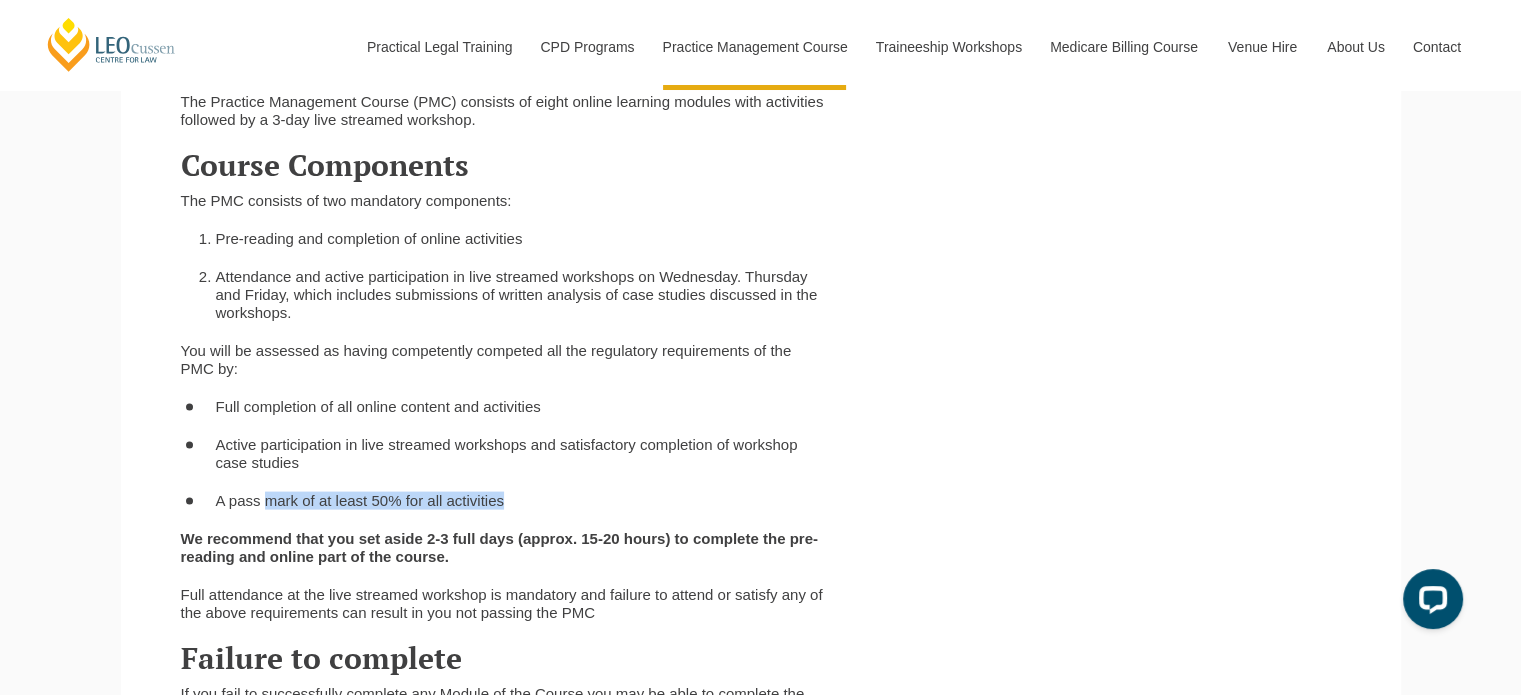 scroll, scrollTop: 4100, scrollLeft: 0, axis: vertical 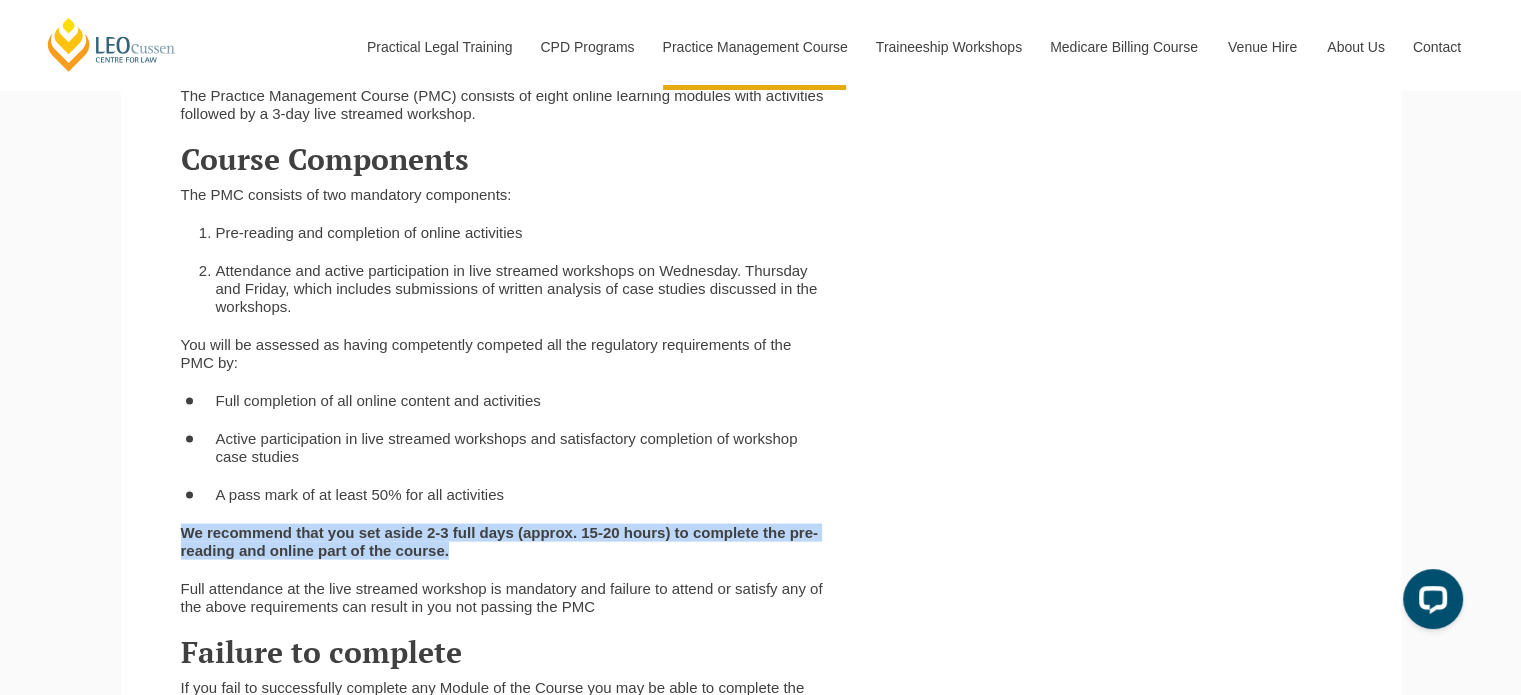 drag, startPoint x: 182, startPoint y: 535, endPoint x: 528, endPoint y: 555, distance: 346.57755 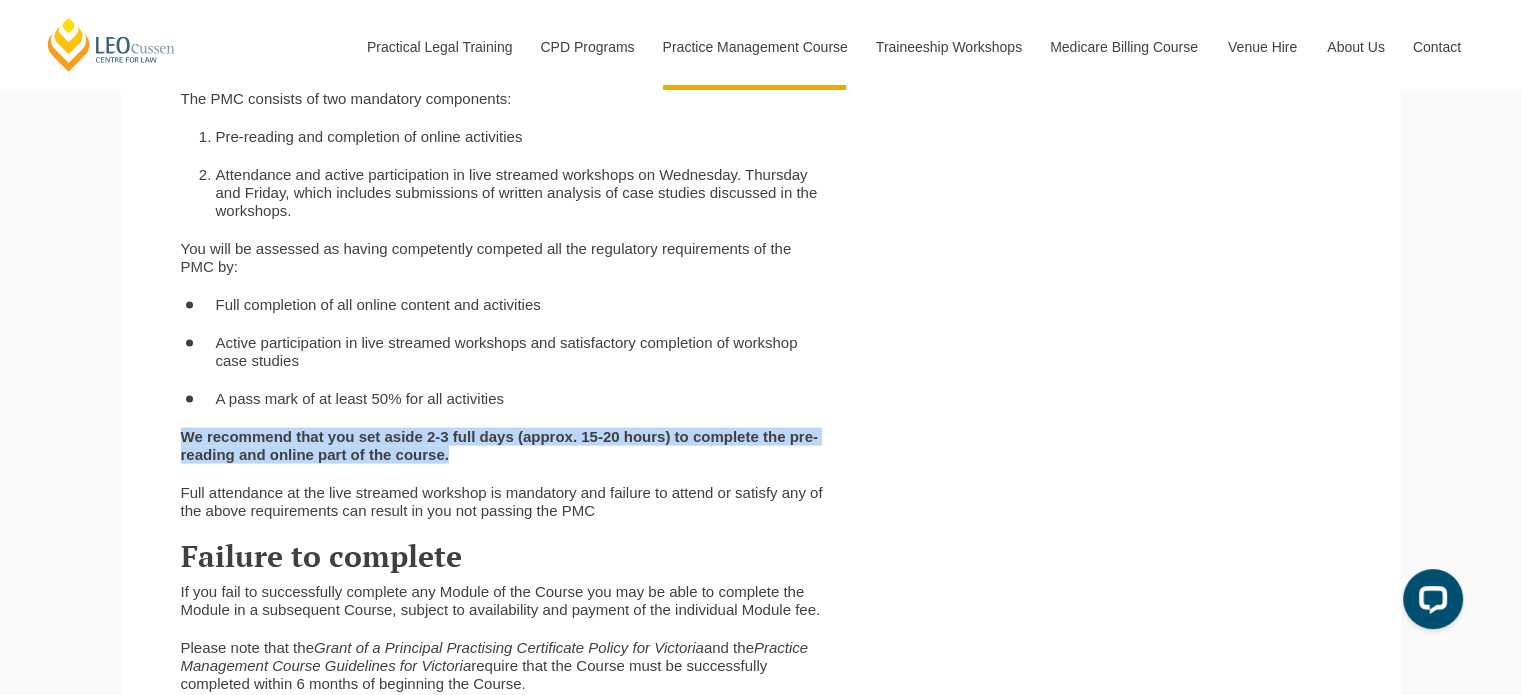 scroll, scrollTop: 4200, scrollLeft: 0, axis: vertical 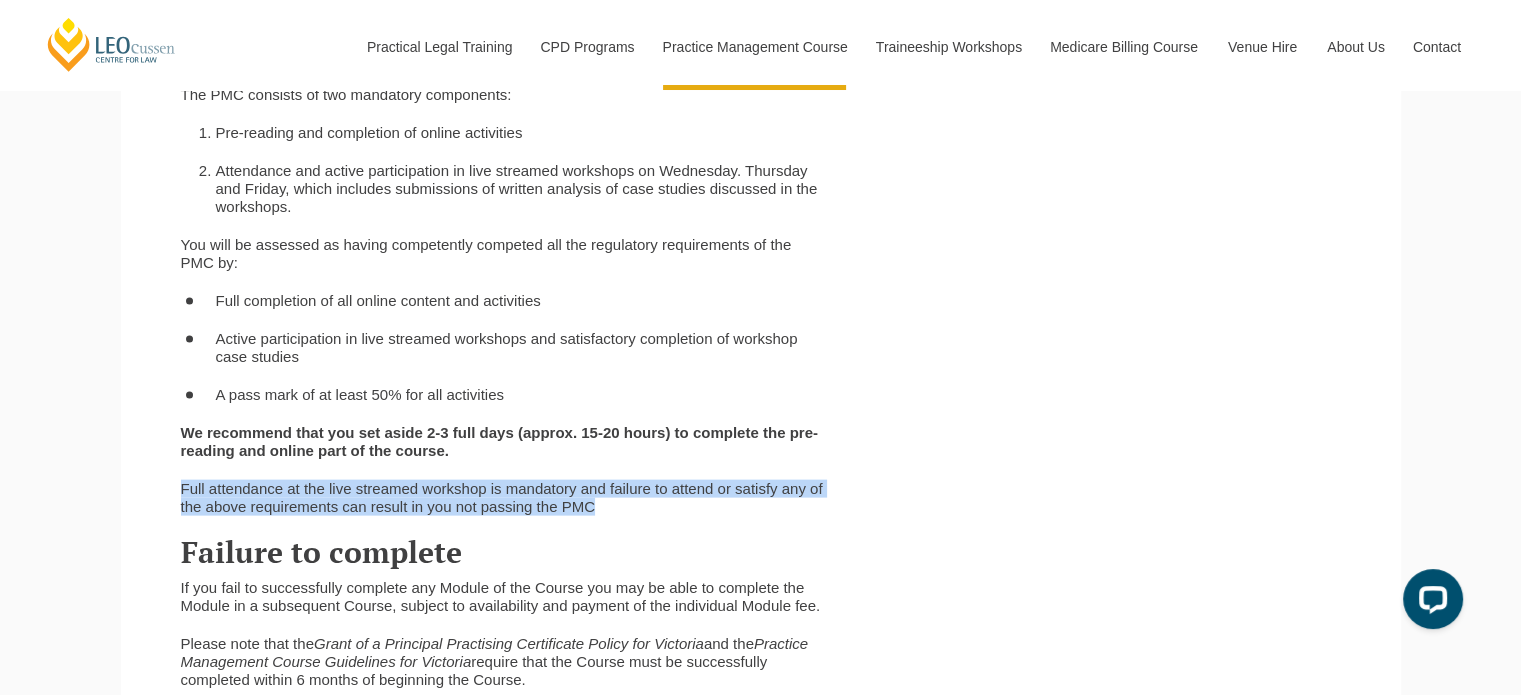 drag, startPoint x: 184, startPoint y: 483, endPoint x: 657, endPoint y: 519, distance: 474.368 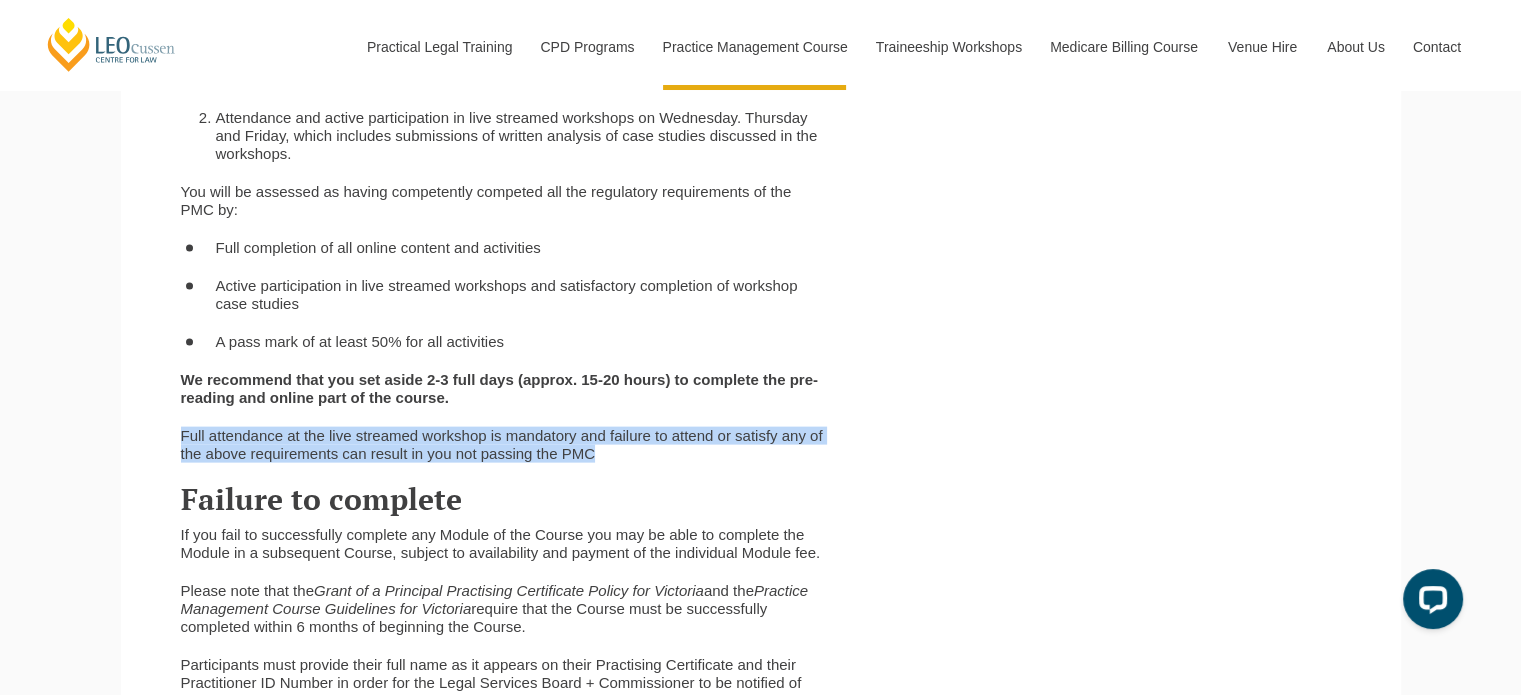 scroll, scrollTop: 4300, scrollLeft: 0, axis: vertical 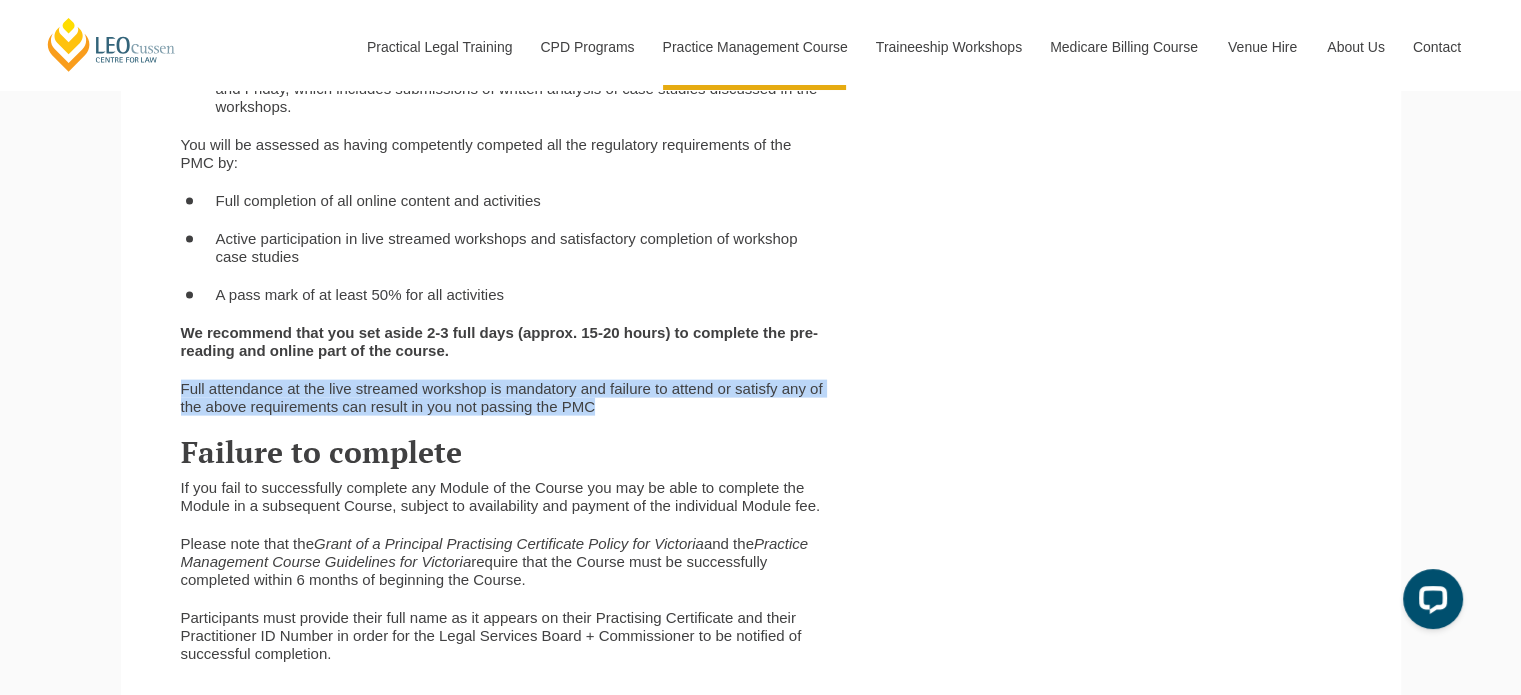 drag, startPoint x: 193, startPoint y: 498, endPoint x: 556, endPoint y: 583, distance: 372.819 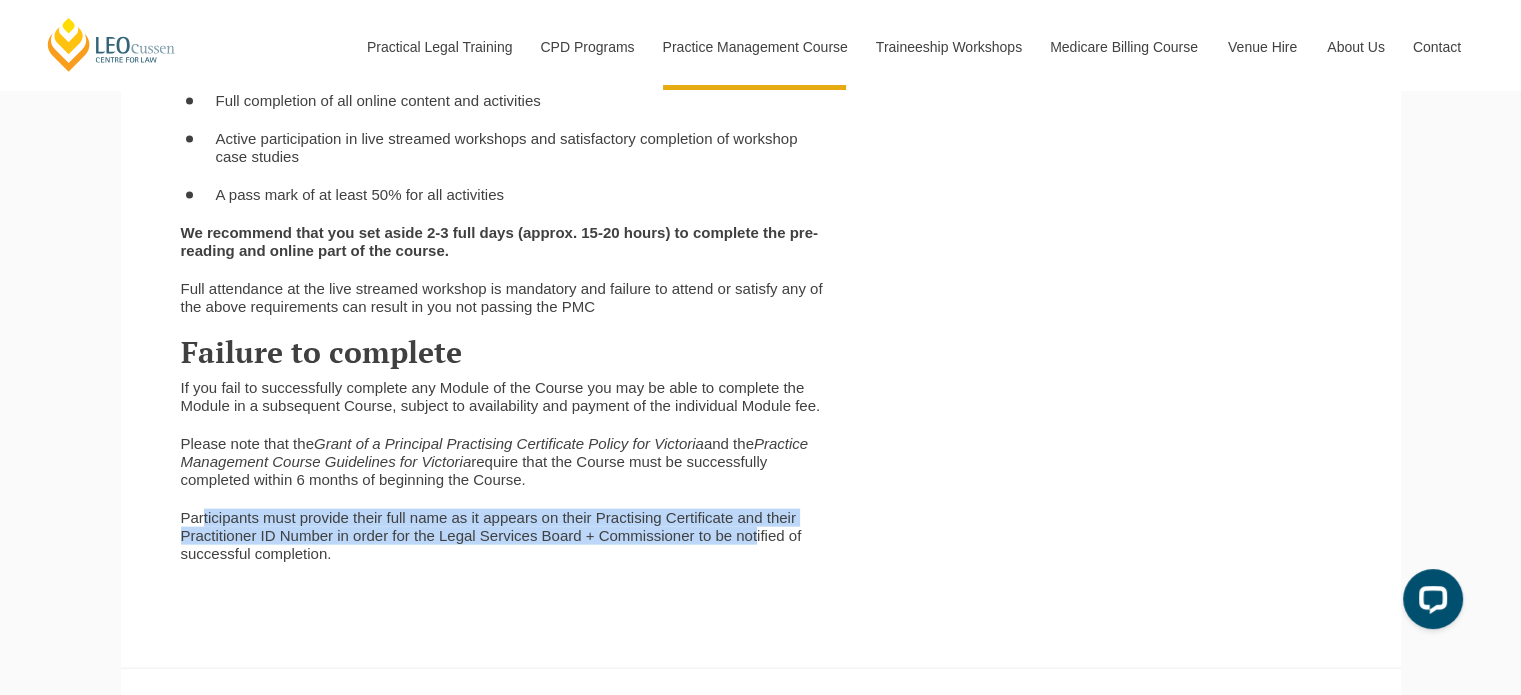 drag, startPoint x: 205, startPoint y: 530, endPoint x: 756, endPoint y: 531, distance: 551.0009 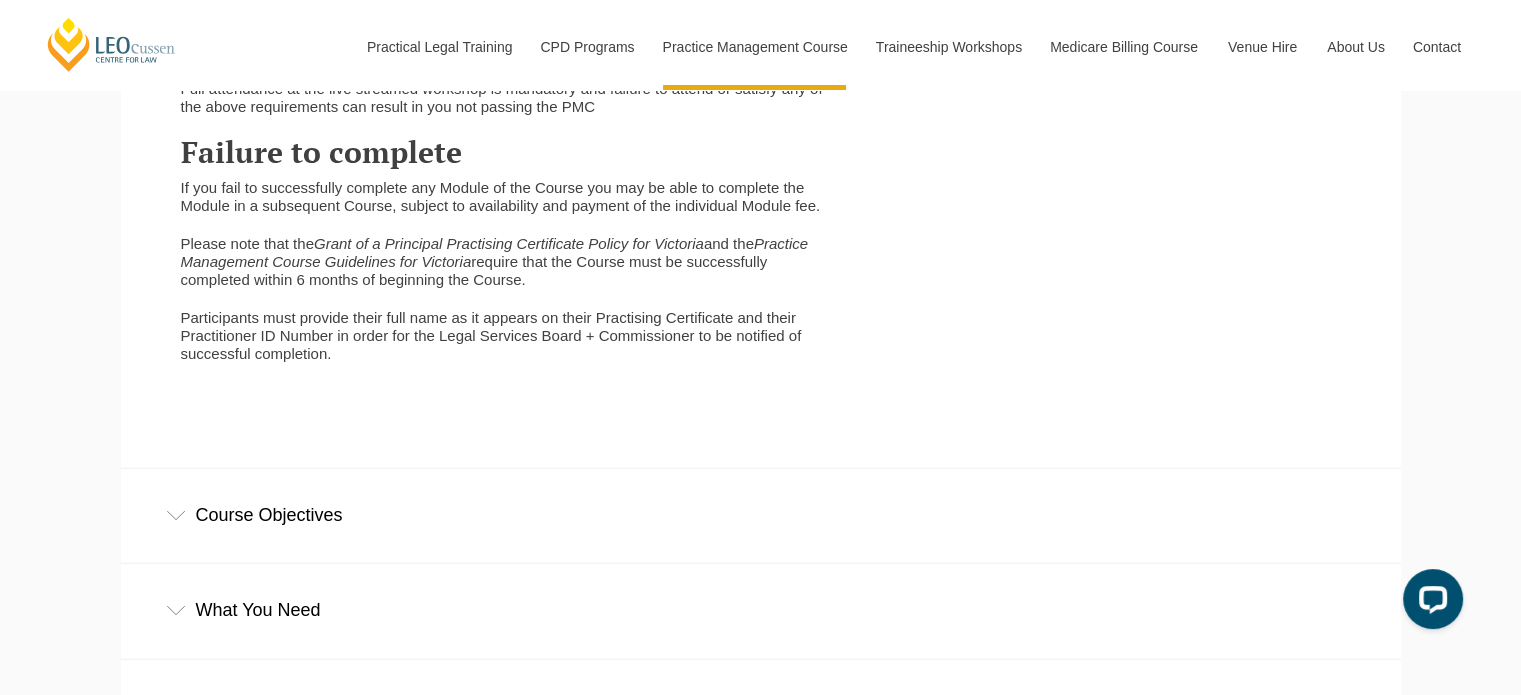 click on "Course Objectives" at bounding box center (761, 515) 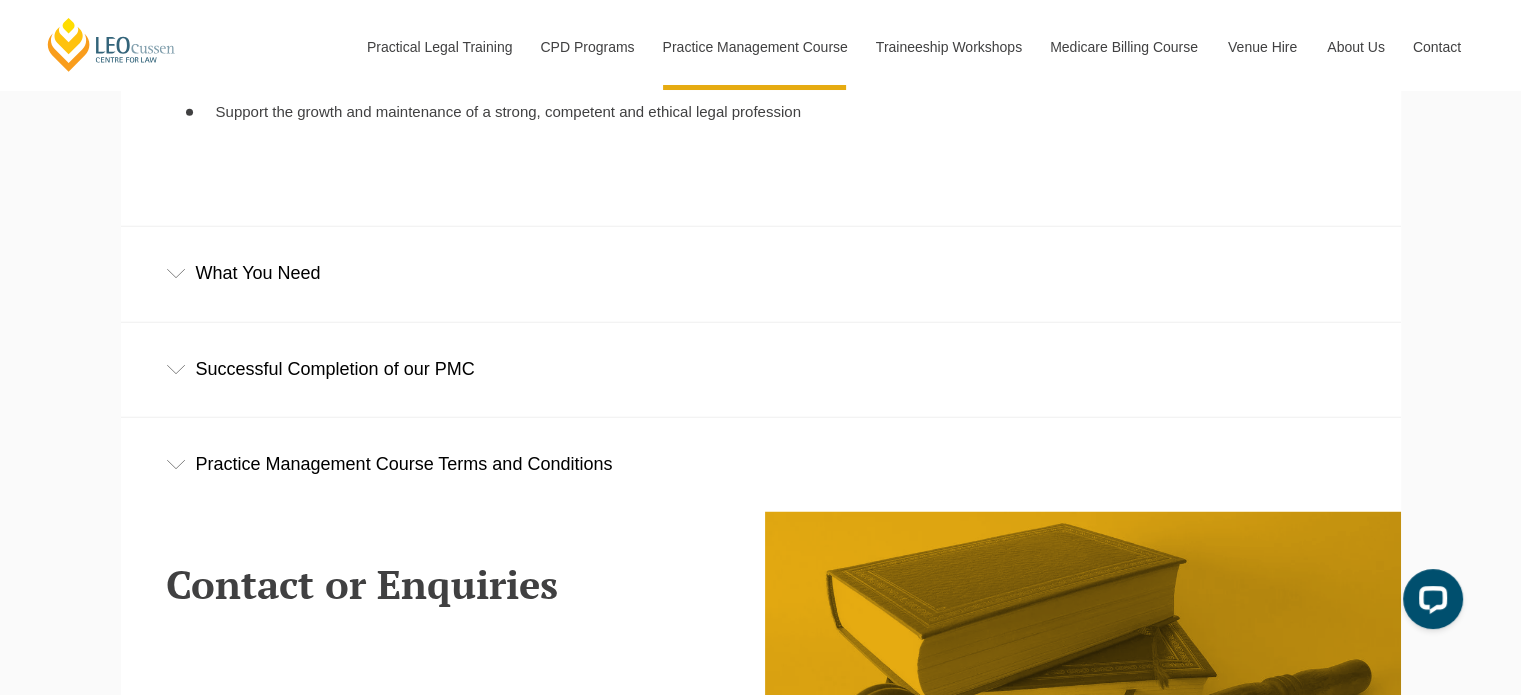 click on "Practice Management Course Terms and Conditions" at bounding box center [761, 464] 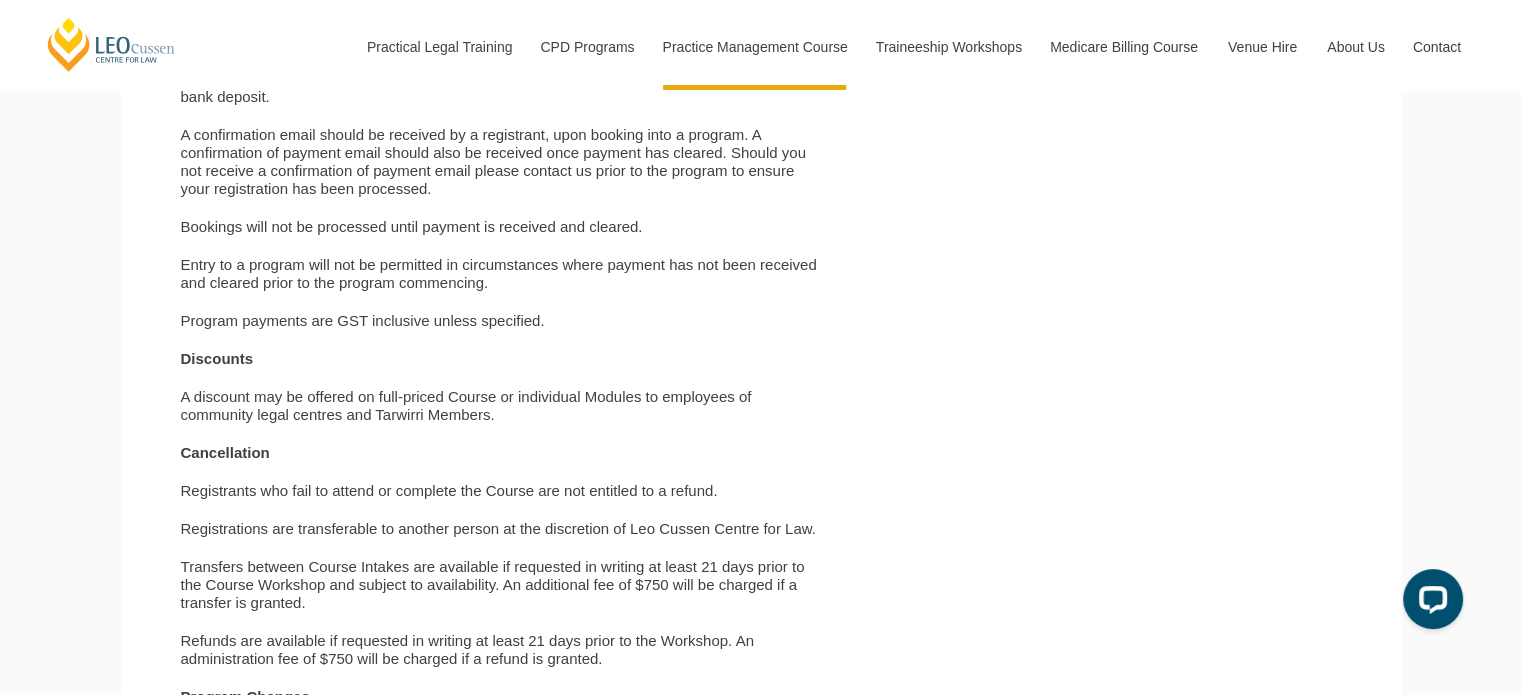 scroll, scrollTop: 5896, scrollLeft: 0, axis: vertical 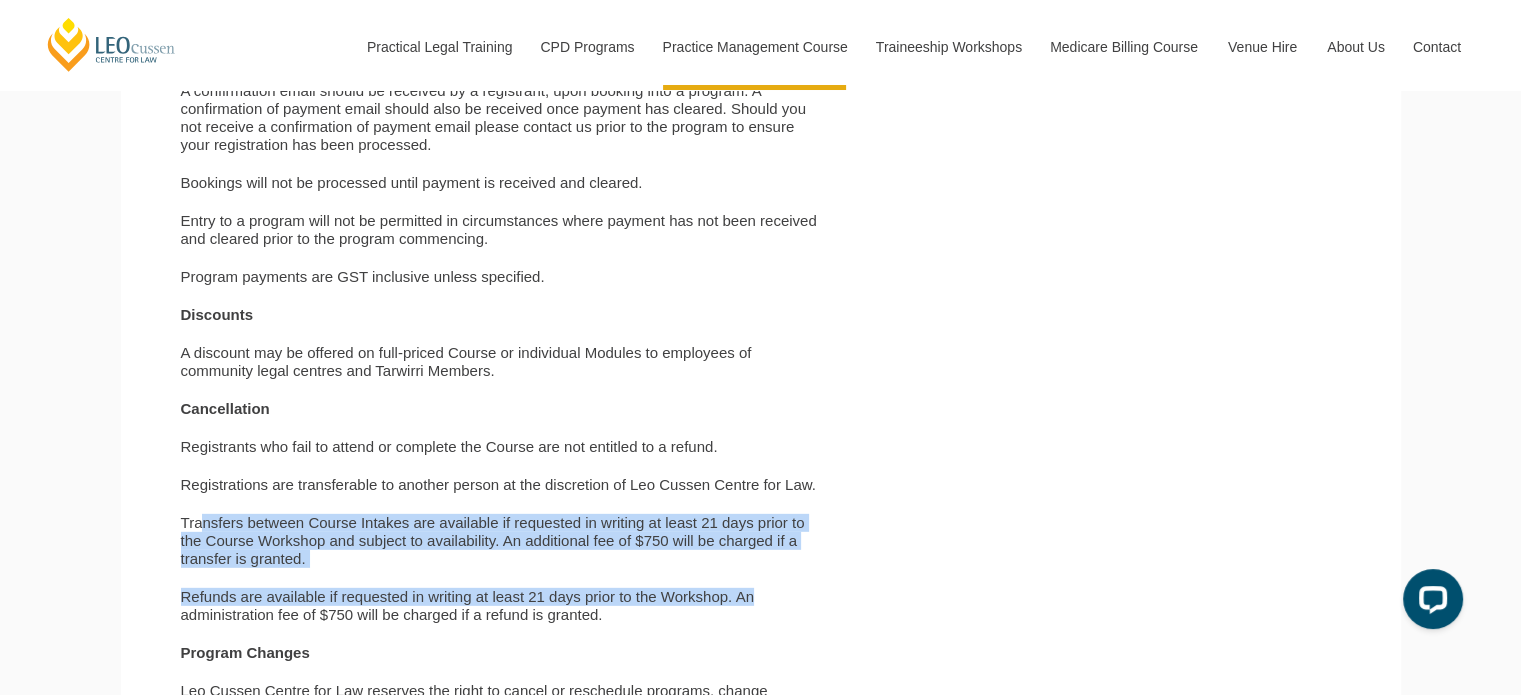 drag, startPoint x: 206, startPoint y: 531, endPoint x: 653, endPoint y: 617, distance: 455.19775 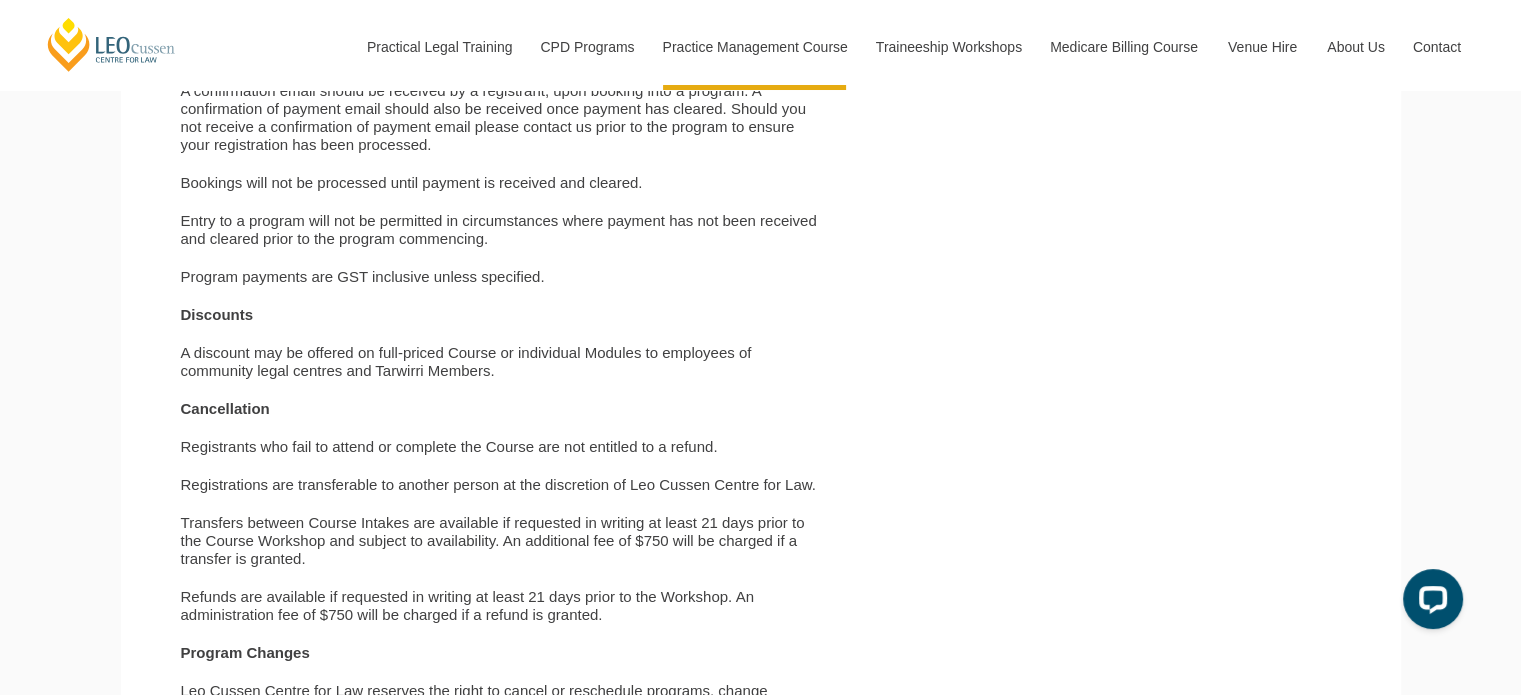 click on "Refunds are available if requested in writing at least 21 days prior to the Workshop. An administration fee of $750 will be charged if a refund is granted." at bounding box center (504, 606) 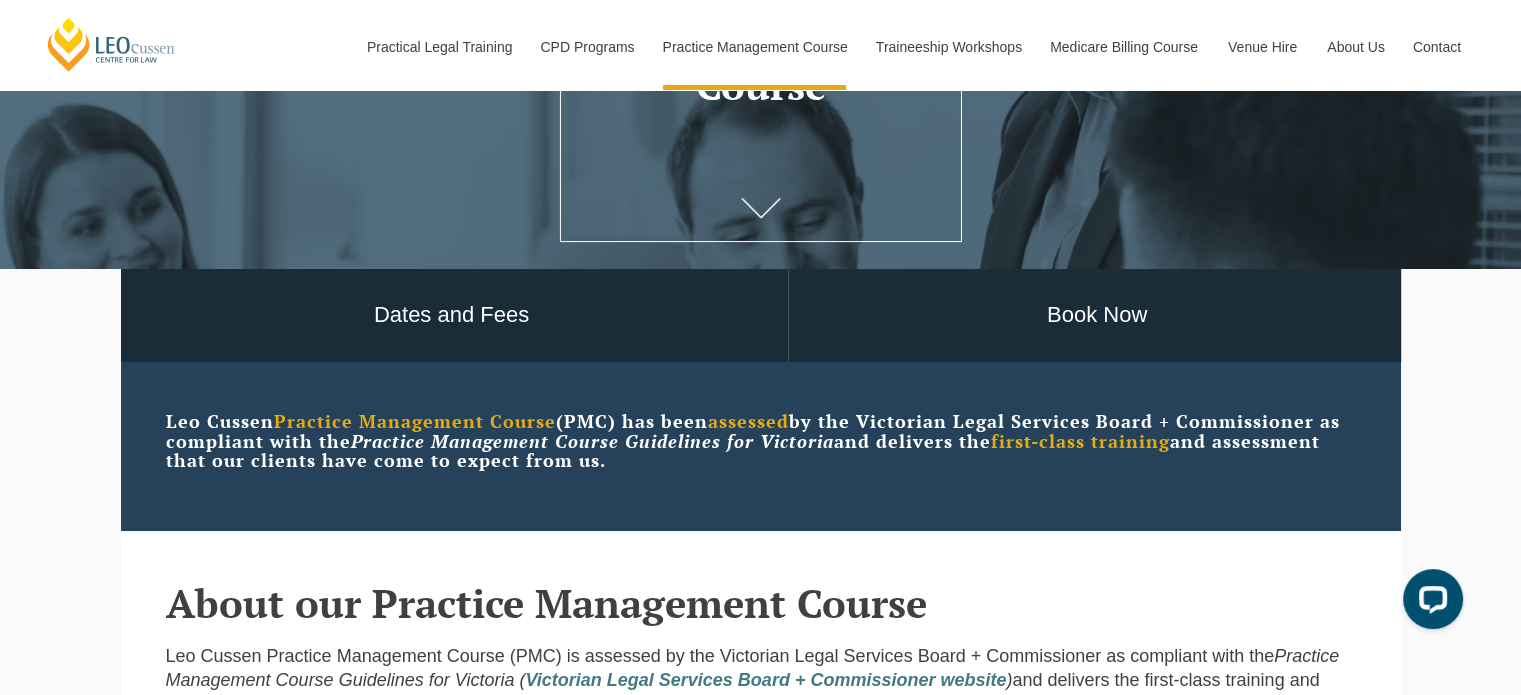 scroll, scrollTop: 600, scrollLeft: 0, axis: vertical 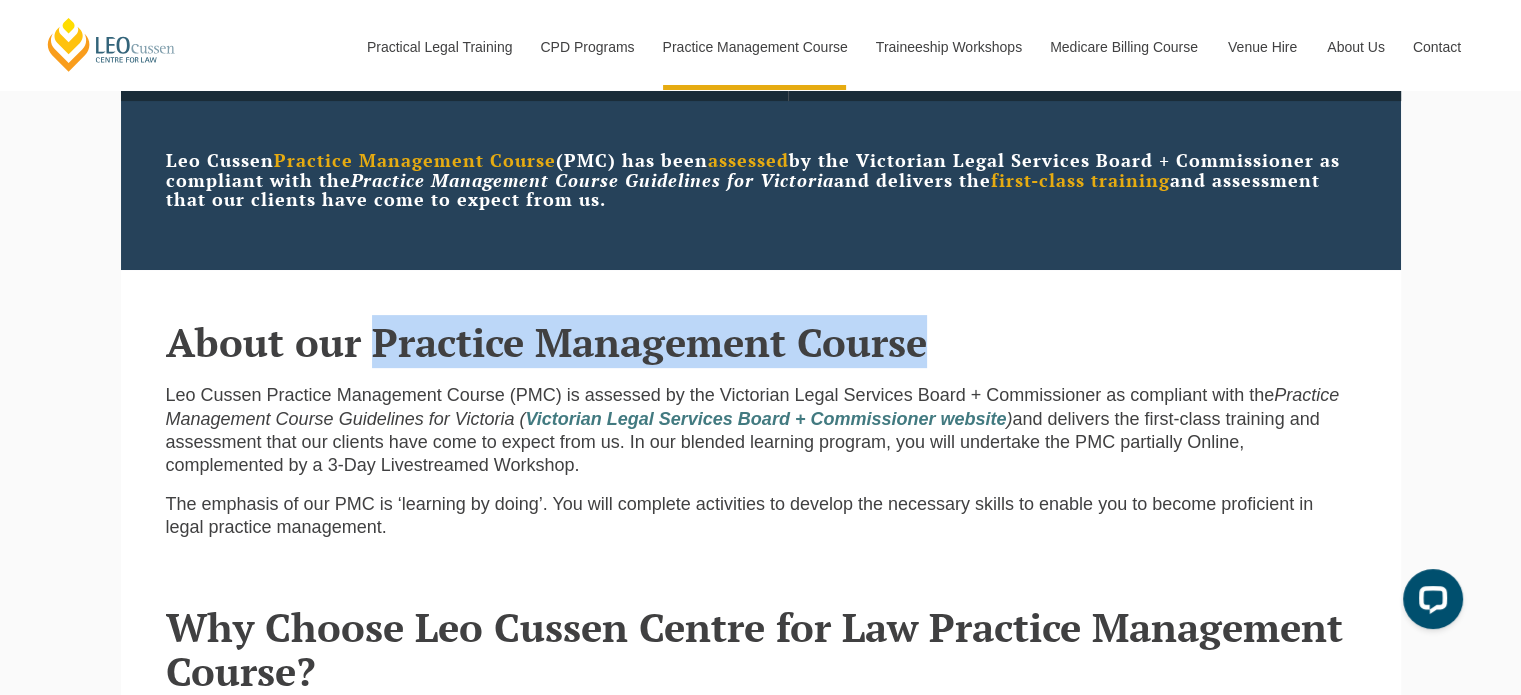 drag, startPoint x: 396, startPoint y: 348, endPoint x: 982, endPoint y: 299, distance: 588.04504 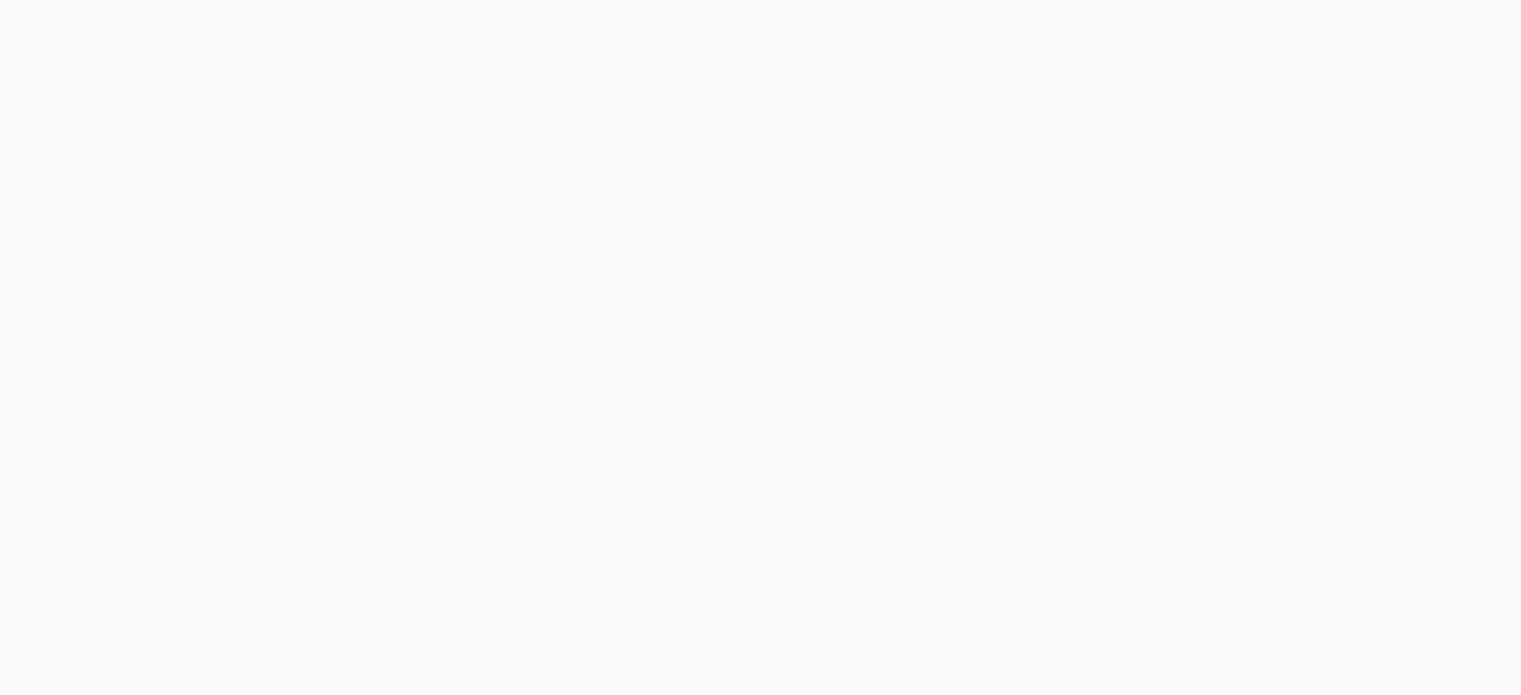 scroll, scrollTop: 500, scrollLeft: 0, axis: vertical 